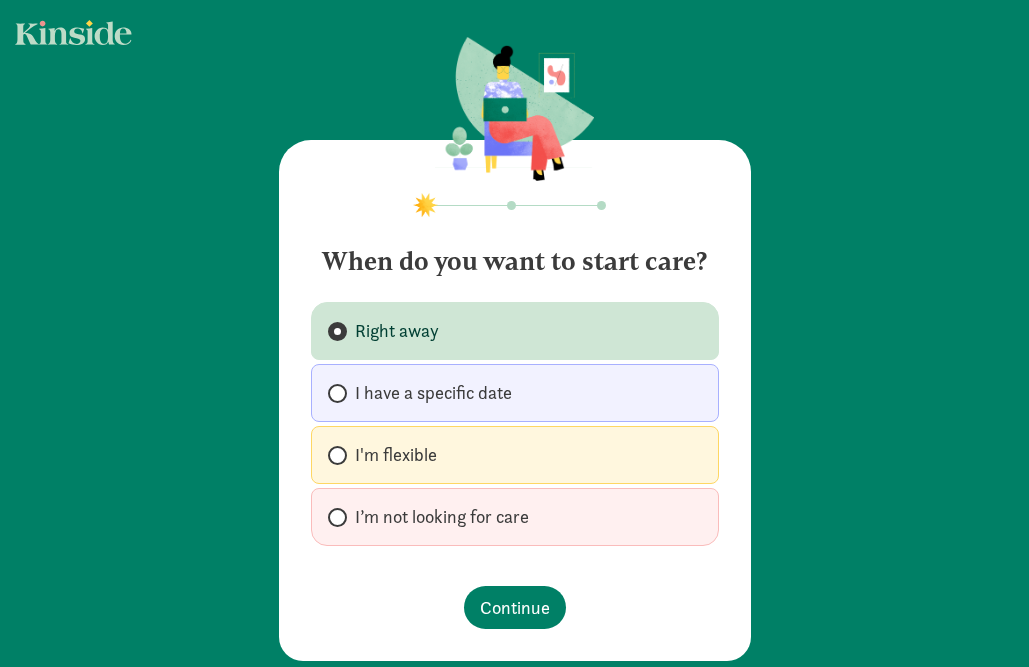 scroll, scrollTop: 0, scrollLeft: 0, axis: both 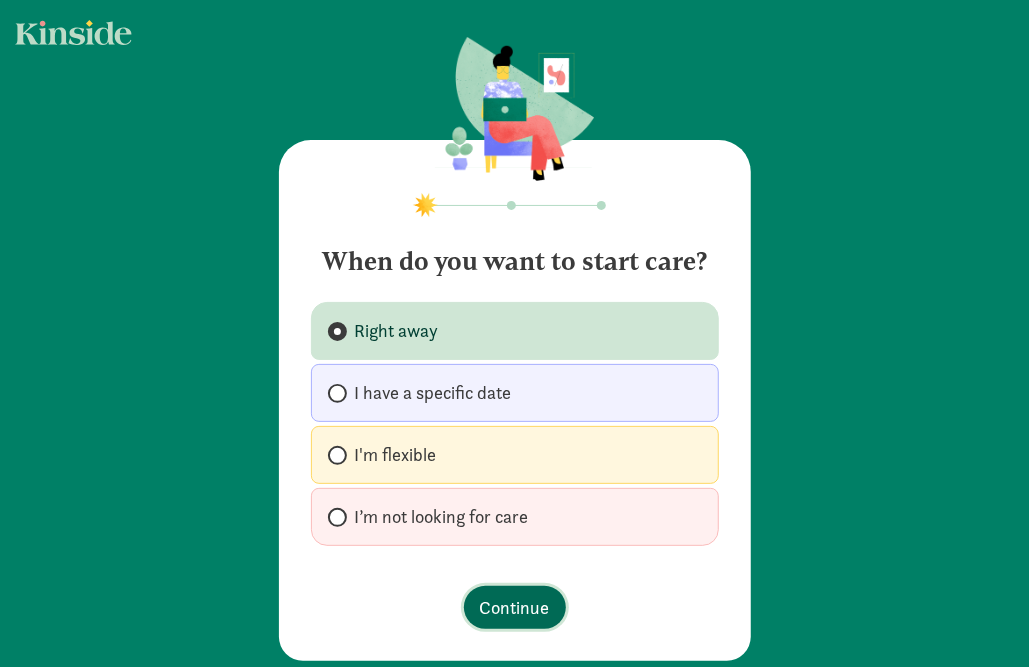 click on "Continue" at bounding box center [515, 607] 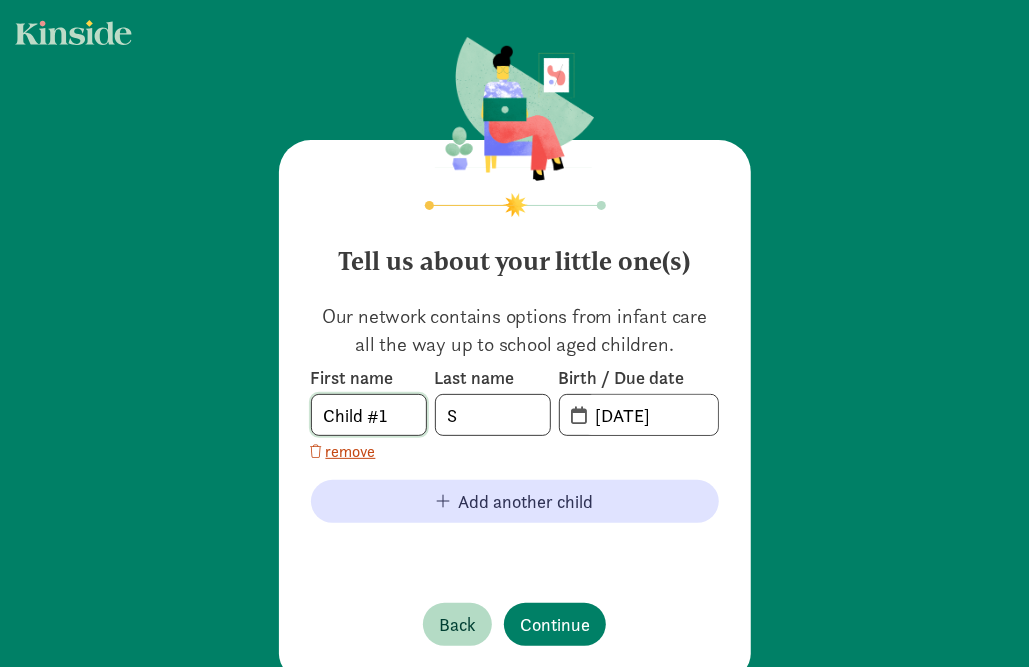 click on "Child #1" 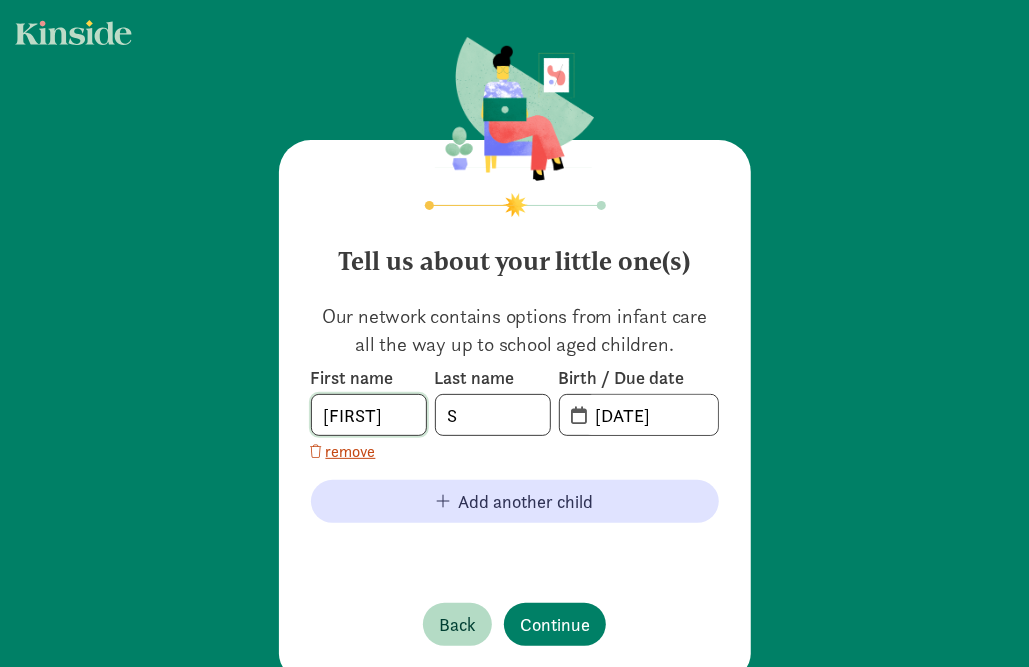 type on "[FIRST]" 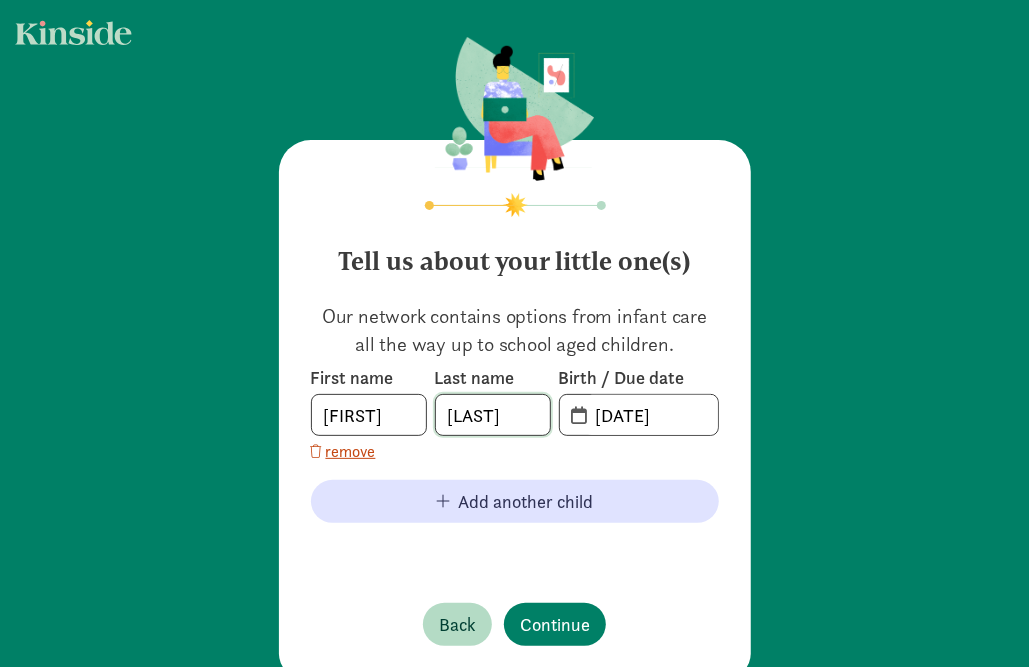 type on "[LAST]" 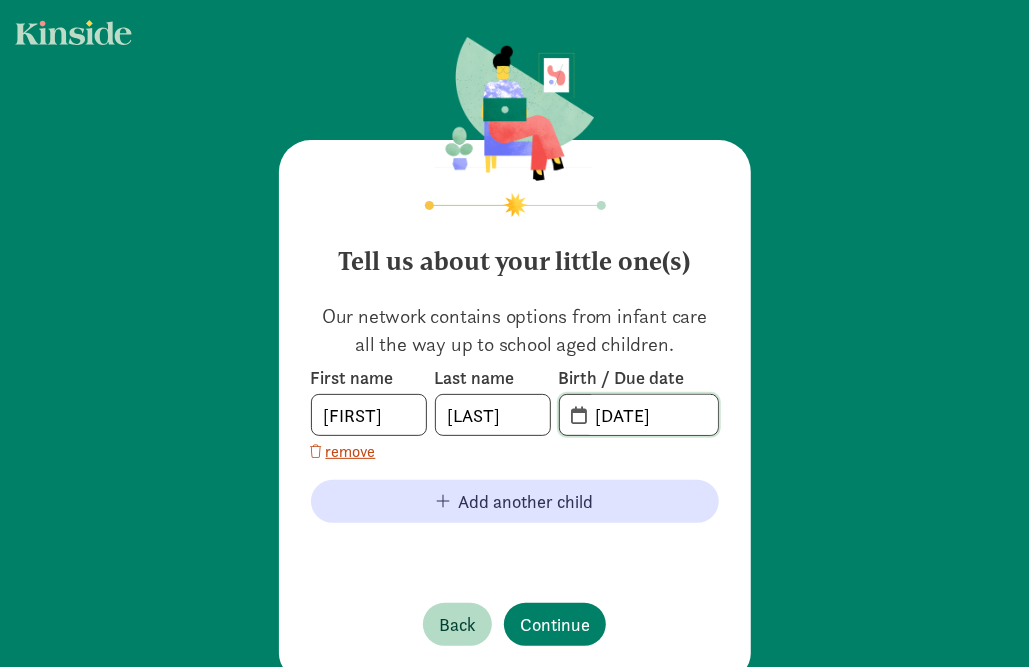 click on "[DATE]" 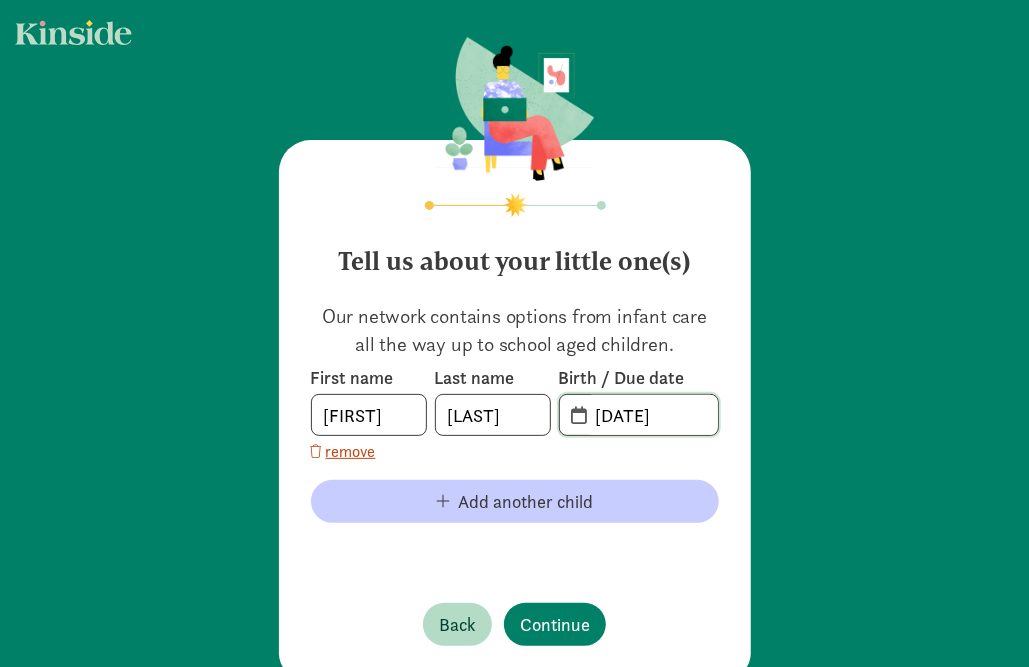 type on "[DATE]" 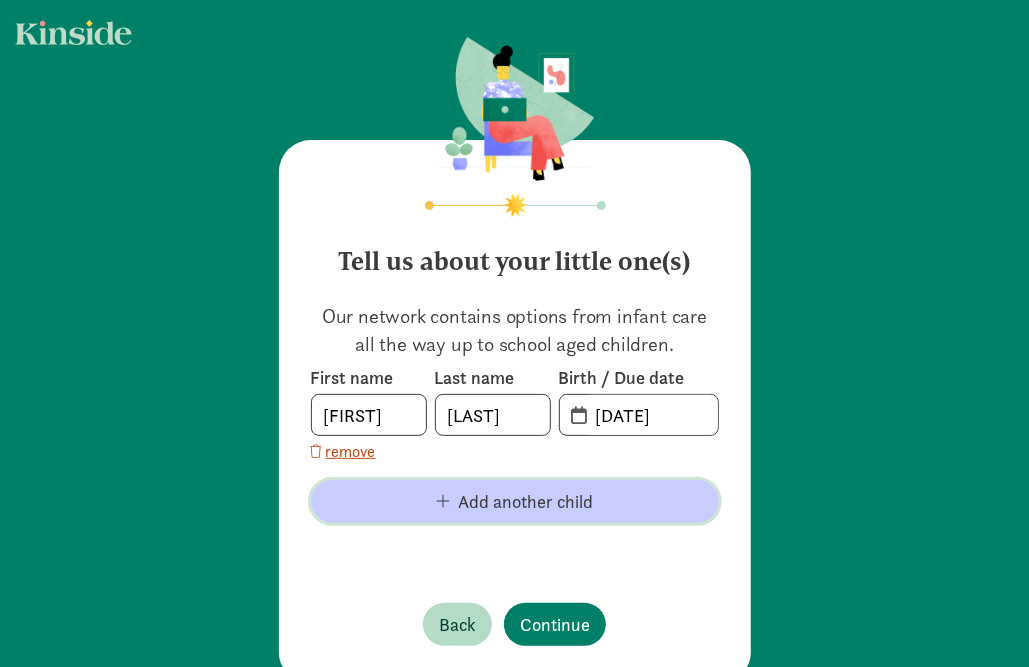 click on "Add another child" at bounding box center [525, 501] 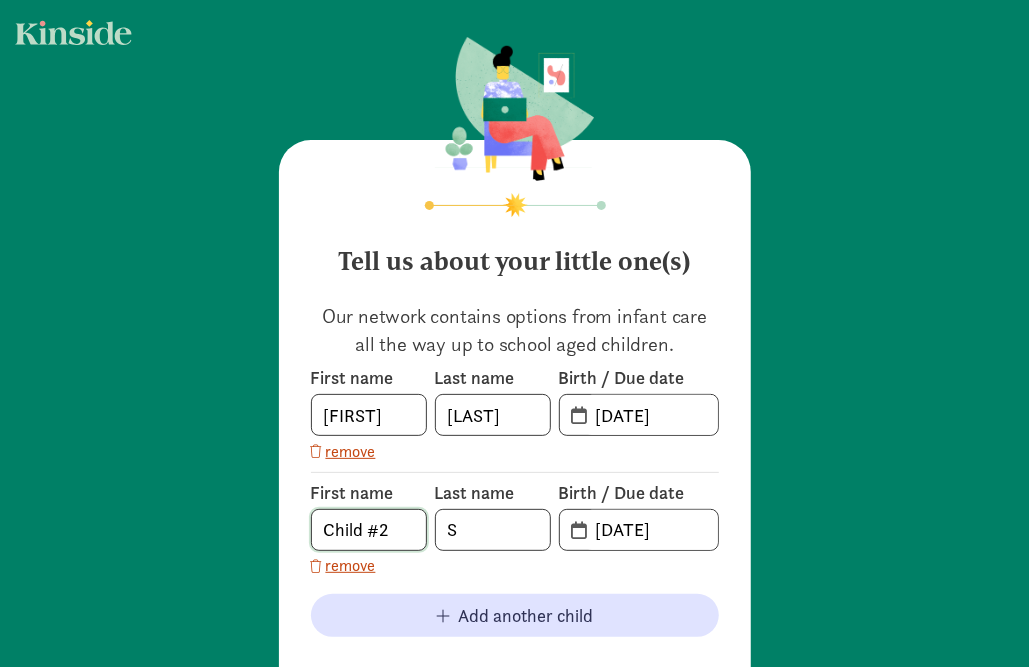 click on "Child #2" 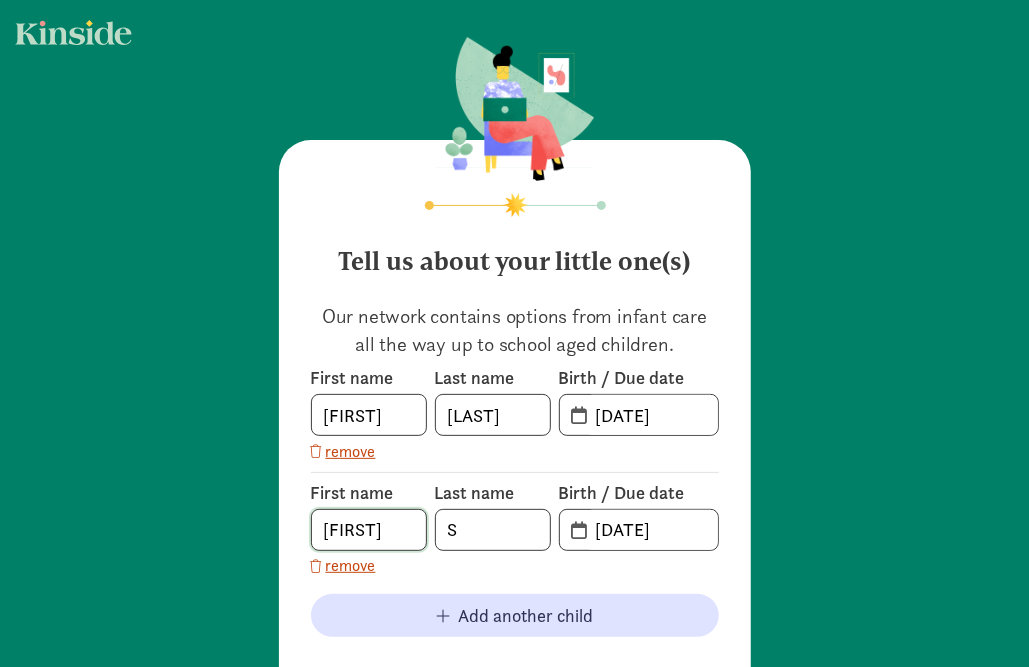 type on "[FIRST]" 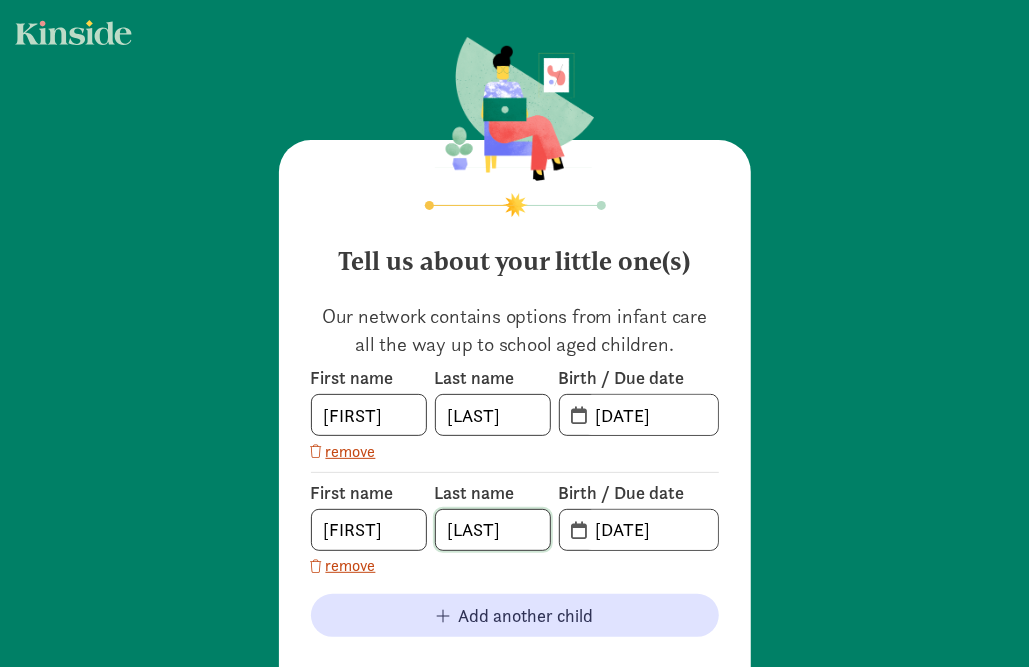 type on "[LAST]" 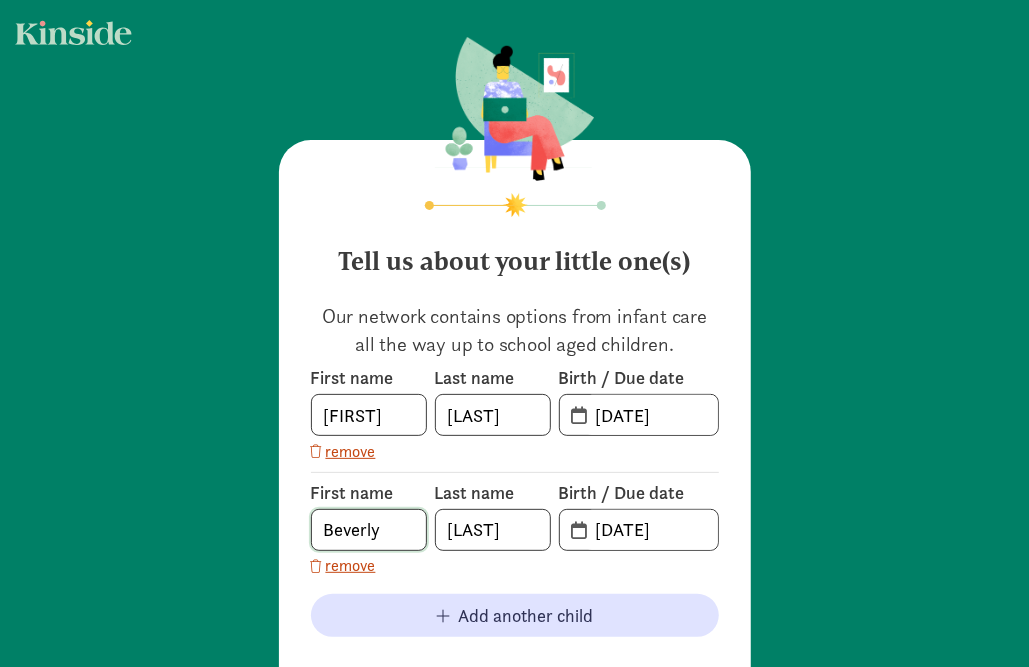 type on "Beverly" 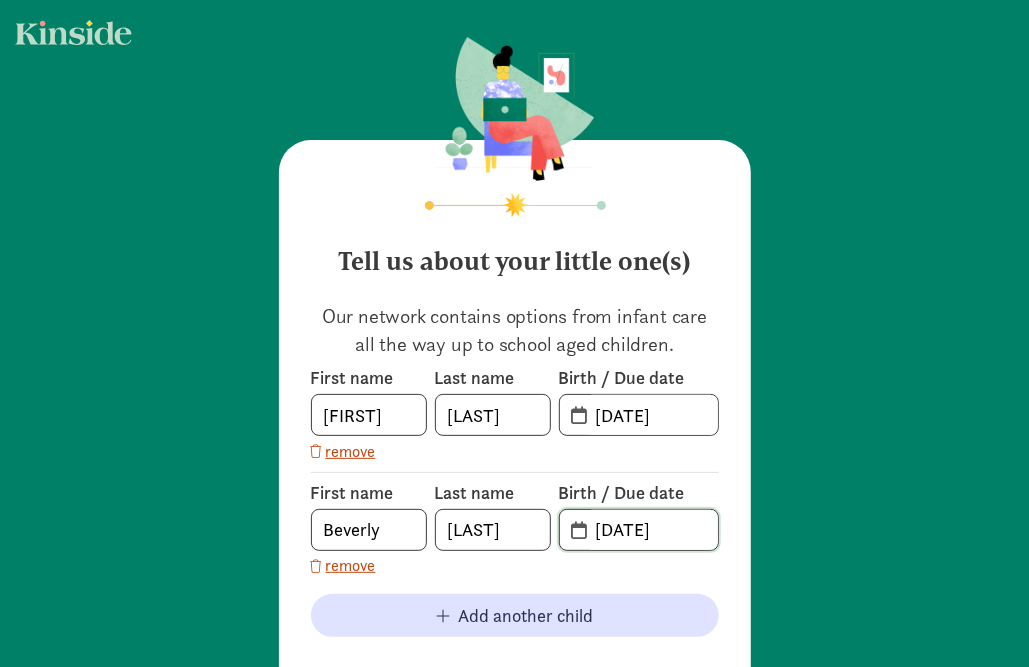 click on "[DATE]" 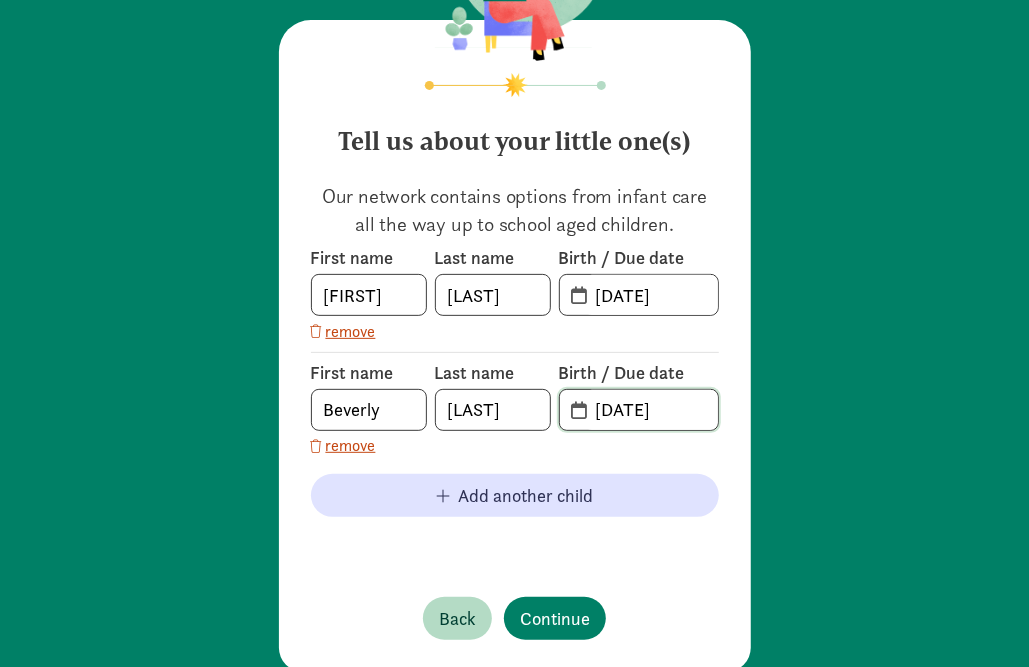 scroll, scrollTop: 162, scrollLeft: 0, axis: vertical 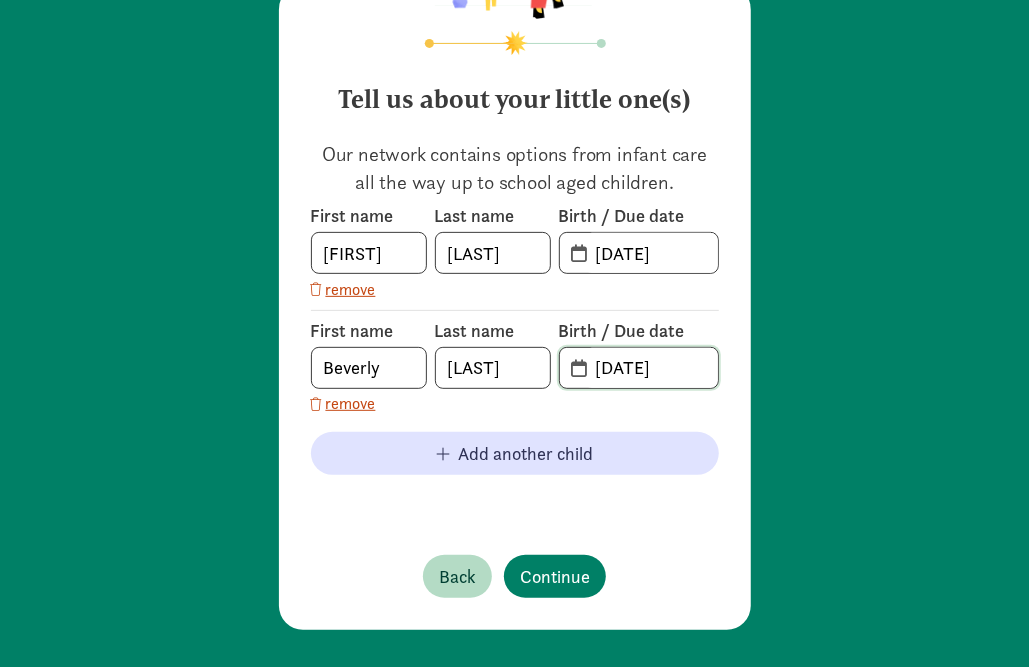 type on "[DATE]" 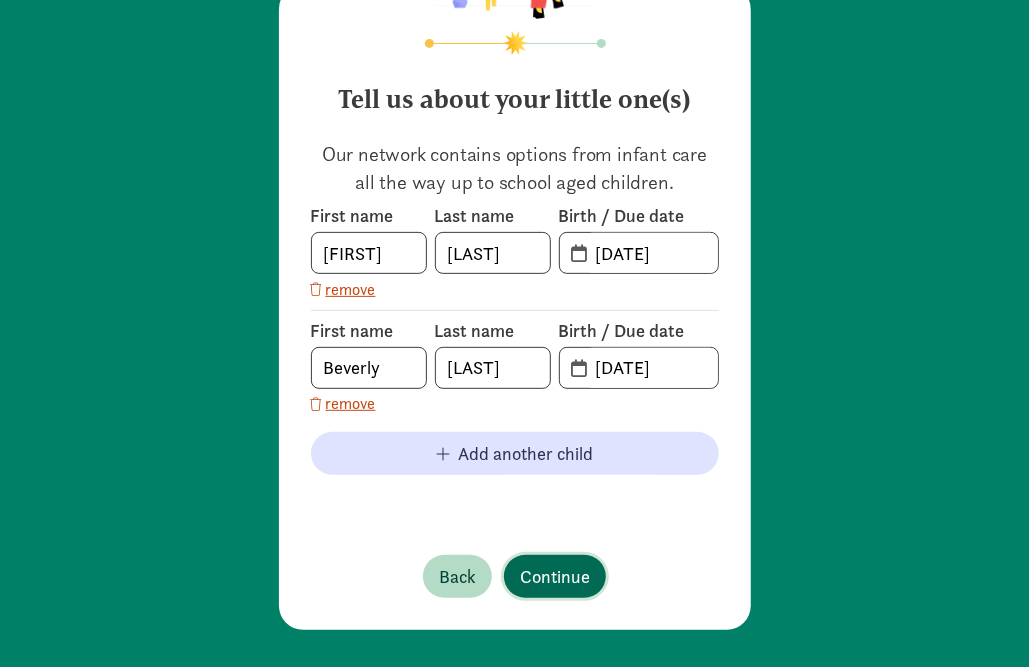 click on "Tell us about your little one(s)
Our network contains options from infant care all the way
up to school aged children.
First name        [FIRST]       Last name        [LAST]       Birth / Due date          [DATE]
remove
First name        [FIRST]       Last name        [LAST]       Birth / Due date          [DATE]
remove
Add another child
Back
Continue" at bounding box center (515, 304) 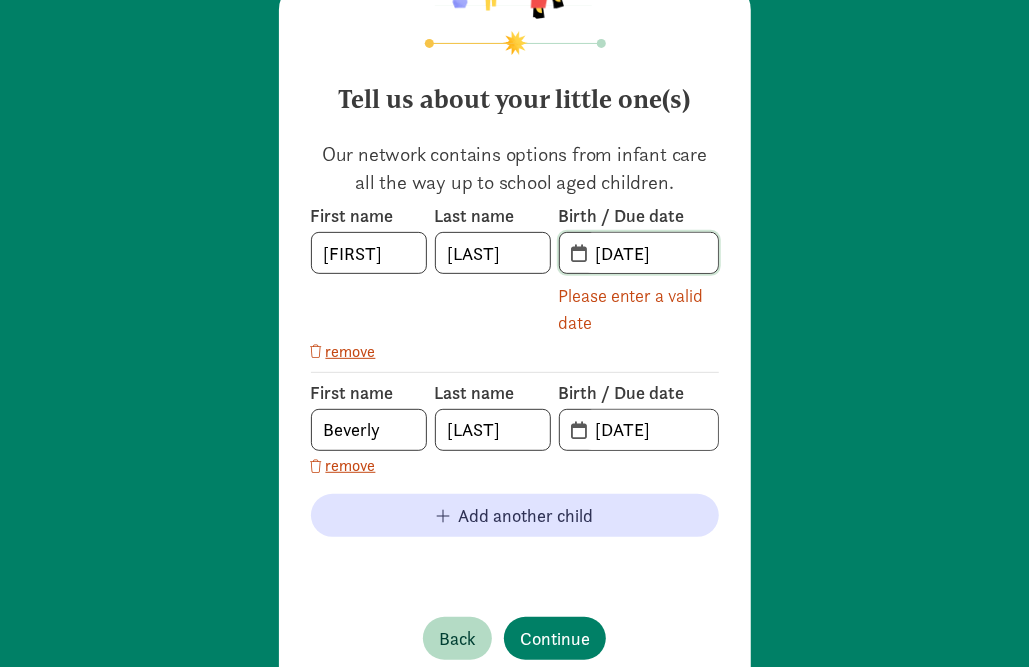 click on "[DATE]" 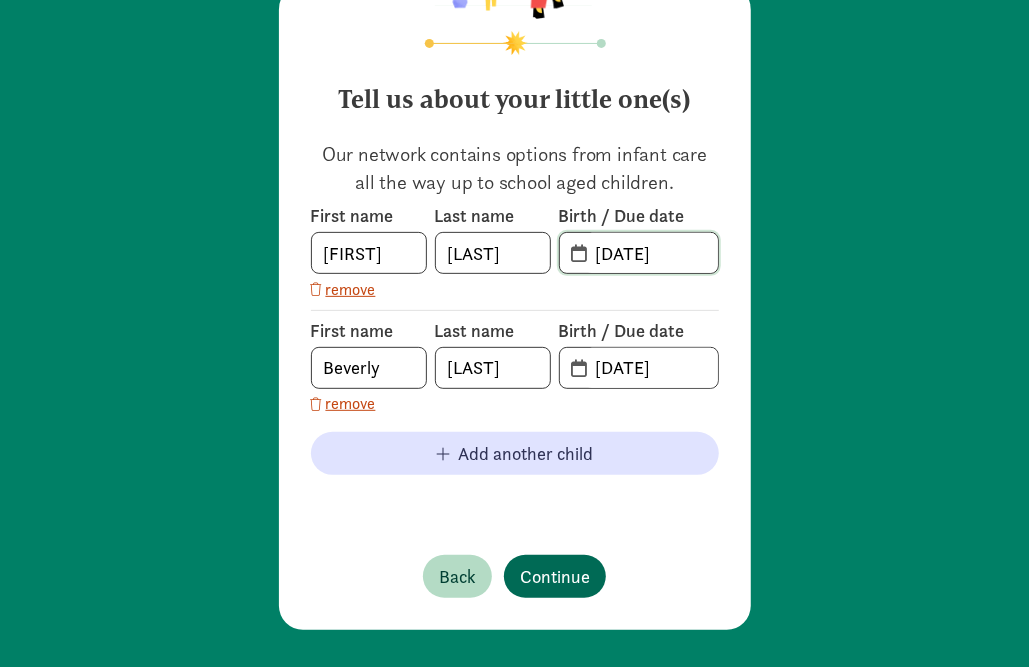 type on "[DATE]" 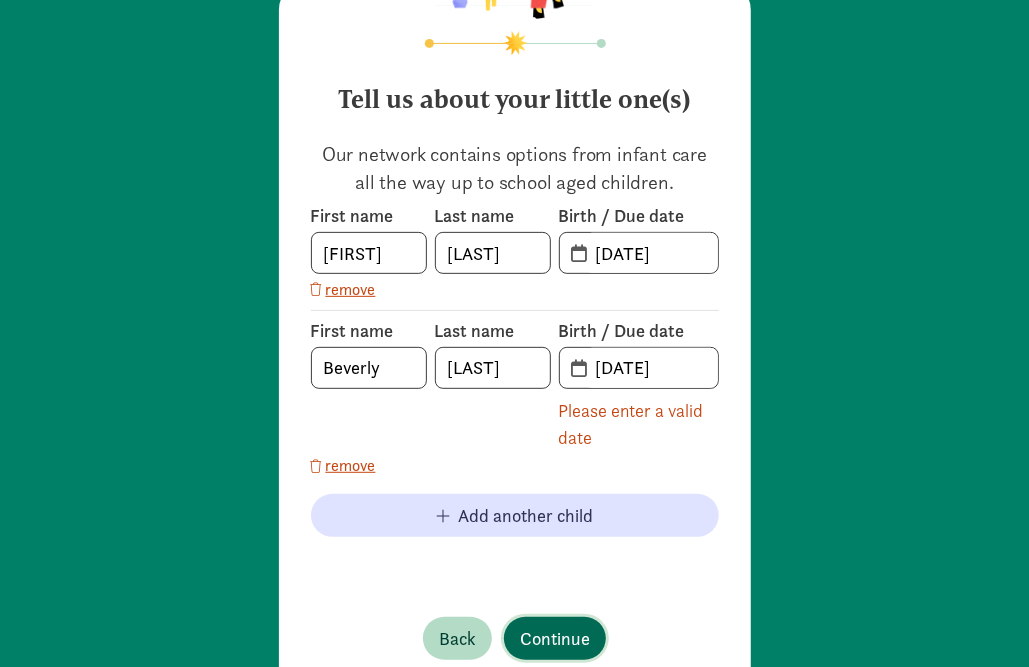 click on "First name [FIRST] Last name [LAST] Birth / Due date [DATE] remove First name [FIRST] Last name [LAST] Birth / Due date [DATE] Please enter a valid date remove Add another child Back Continue" at bounding box center [515, 335] 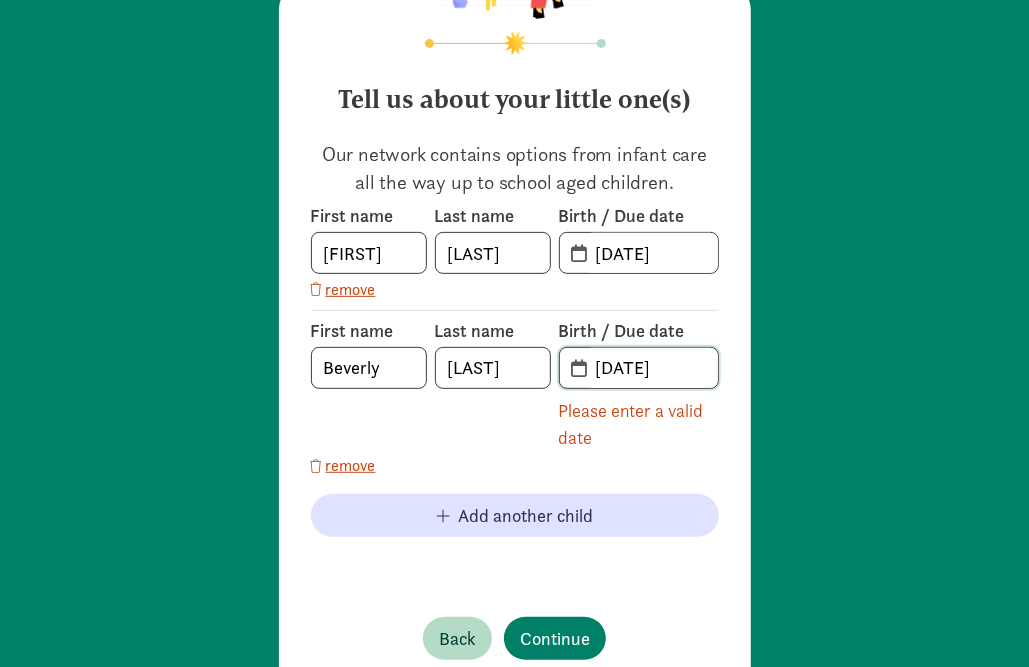 click on "[DATE]" 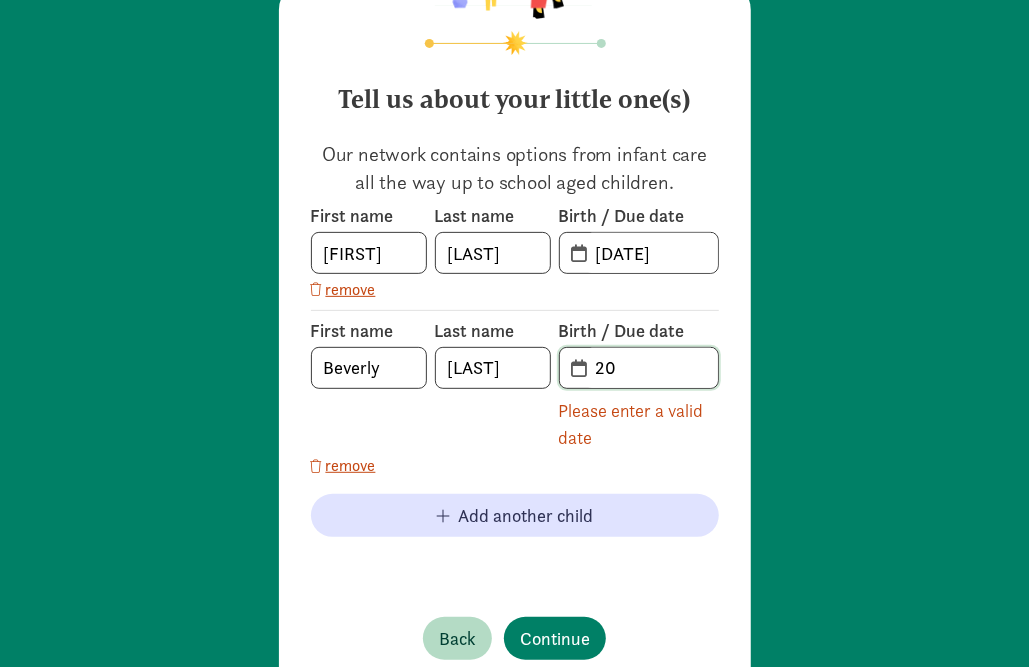 type on "2" 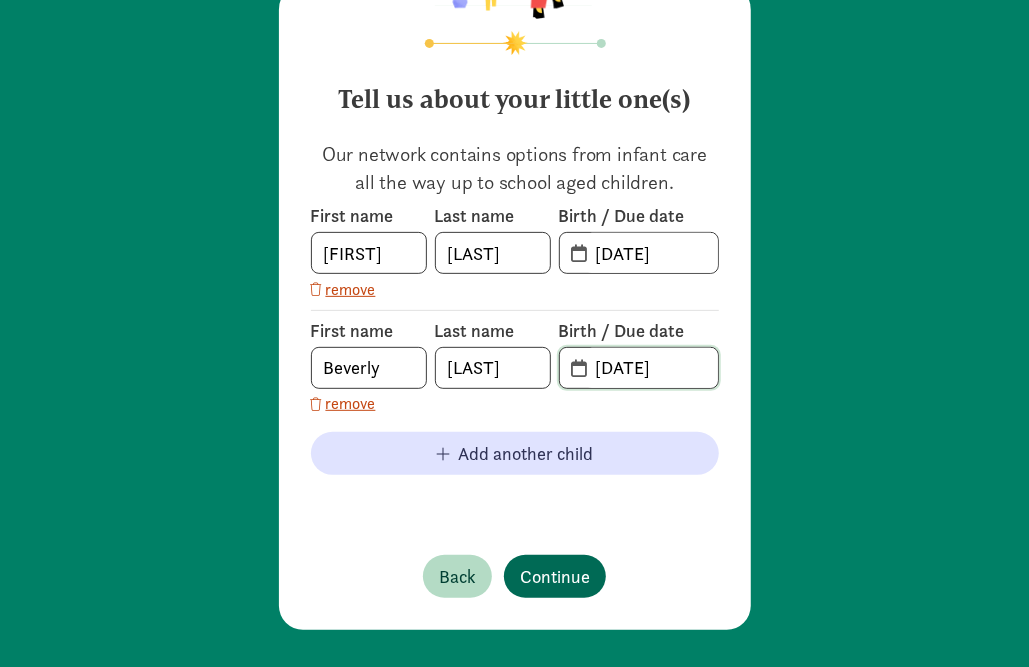 type on "[DATE]" 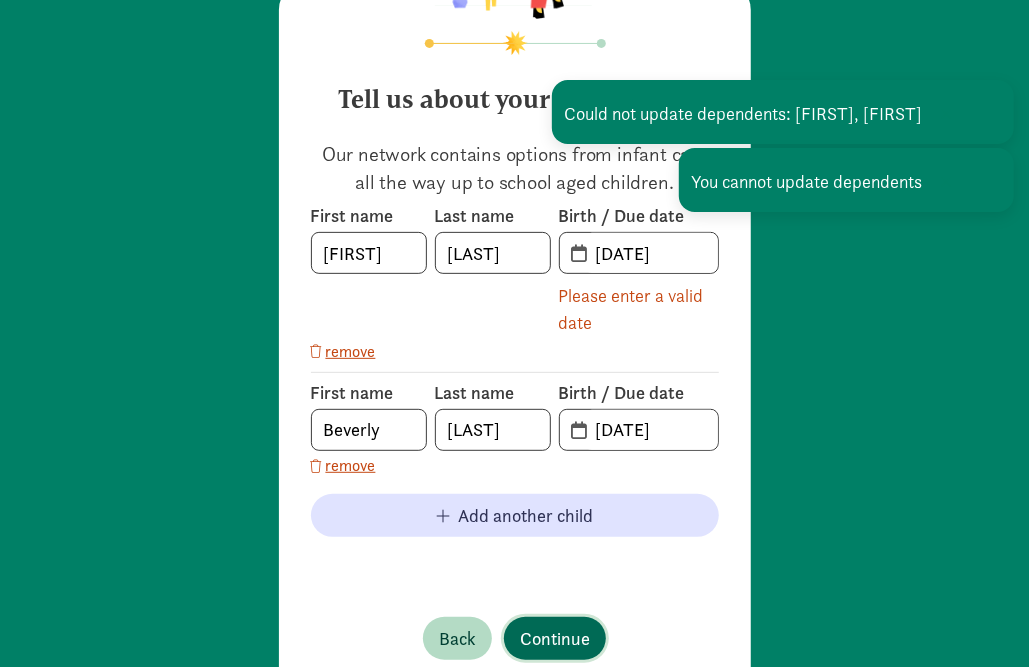 click on "First name [FIRST] Last name [LAST] Birth / Due date [DATE] Please enter a valid date remove First name [FIRST] Last name [LAST] Birth / Due date [DATE] remove Add another child Back Continue" at bounding box center [515, 335] 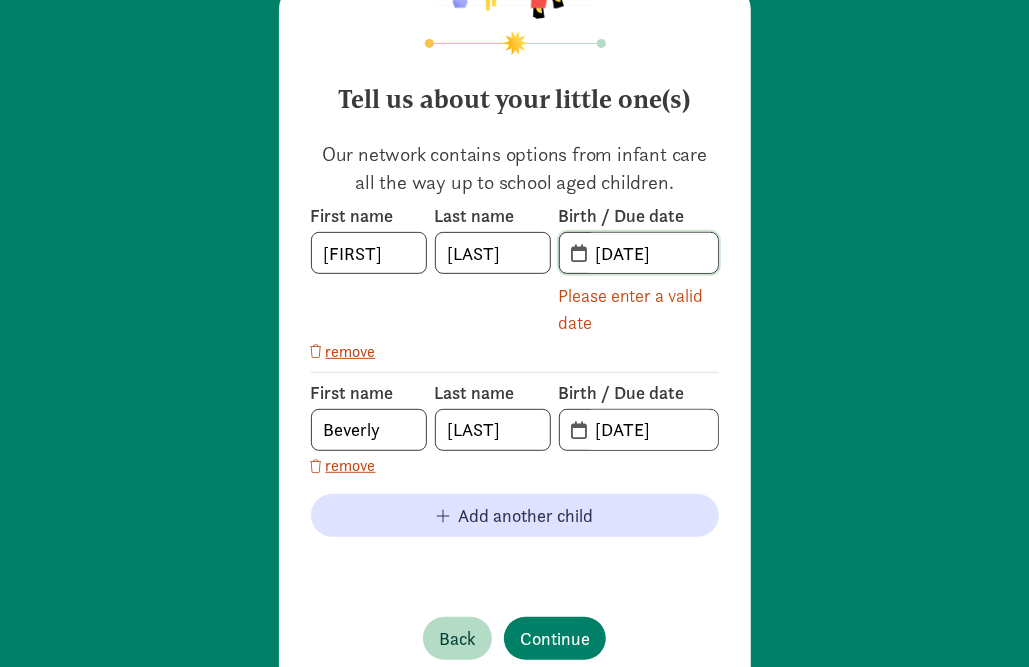 click on "[DATE]" 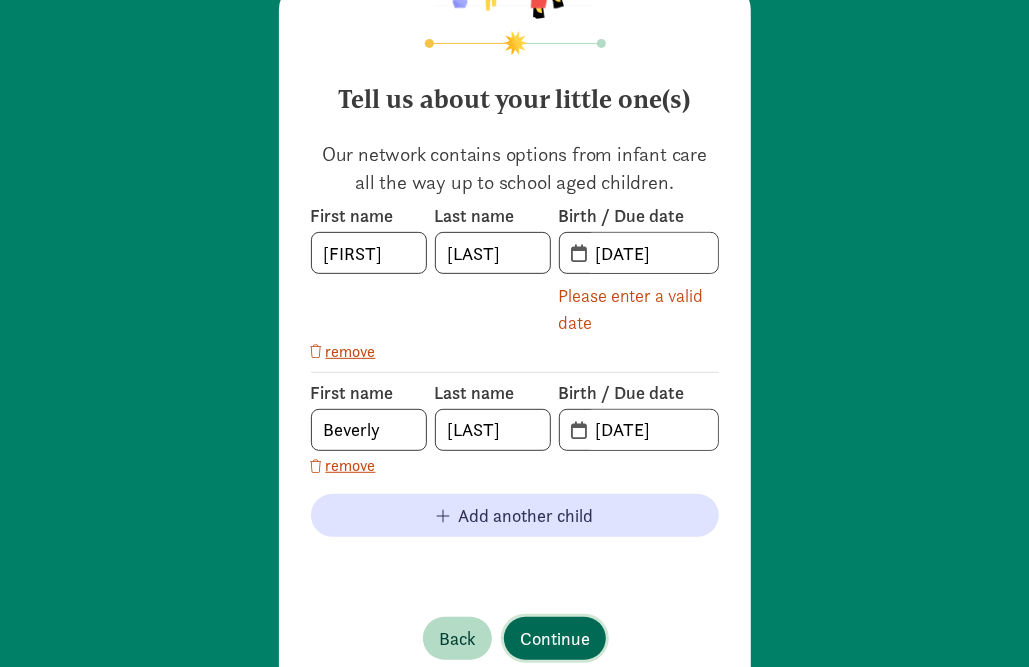 click on "Continue" at bounding box center (555, 638) 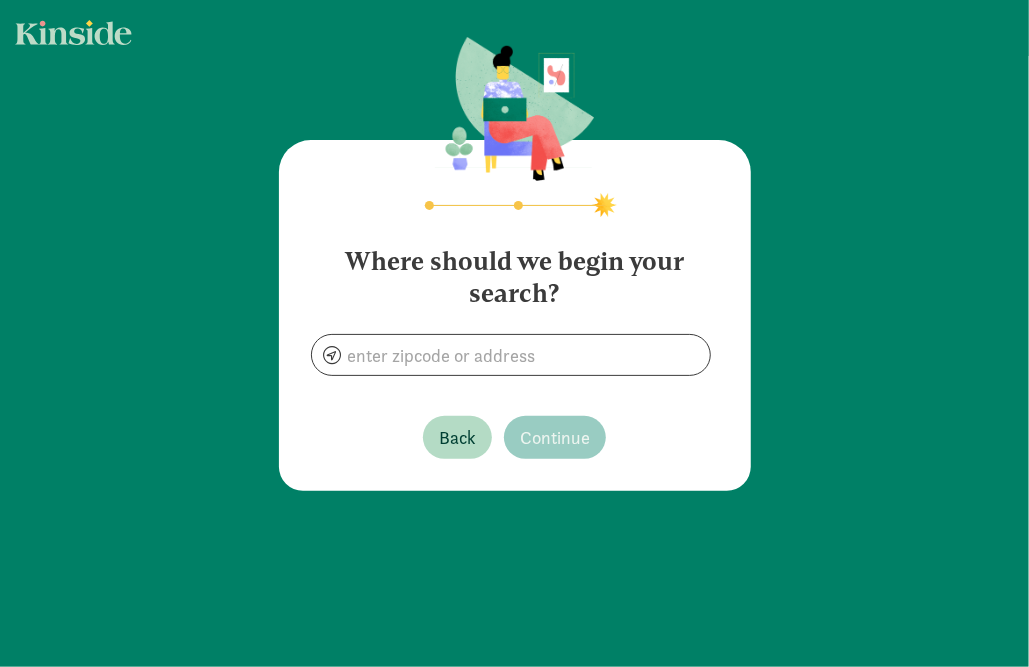 scroll, scrollTop: 0, scrollLeft: 0, axis: both 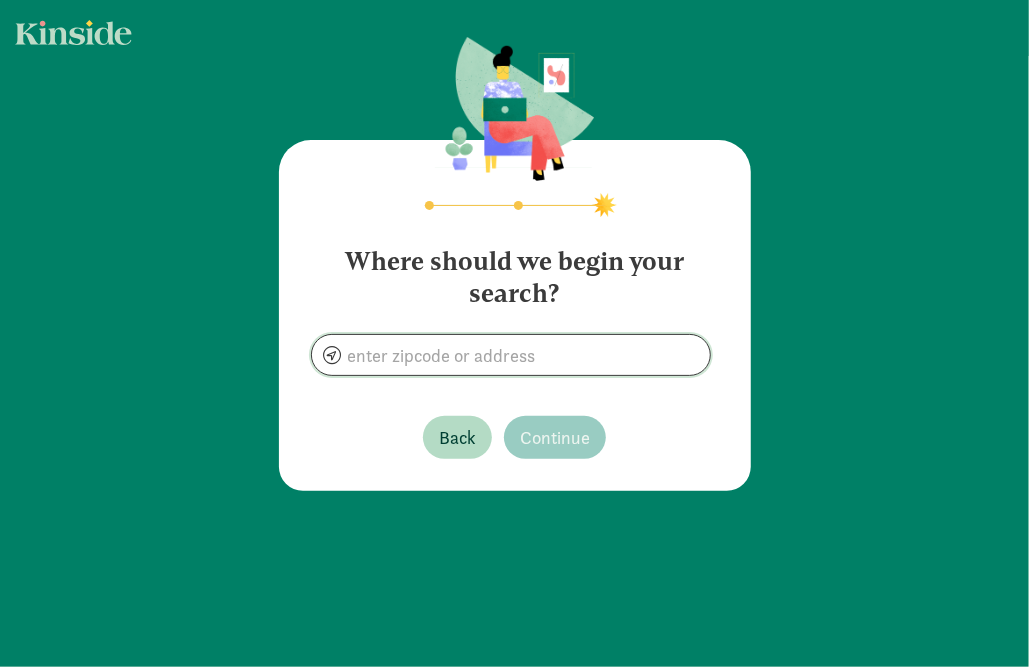 click 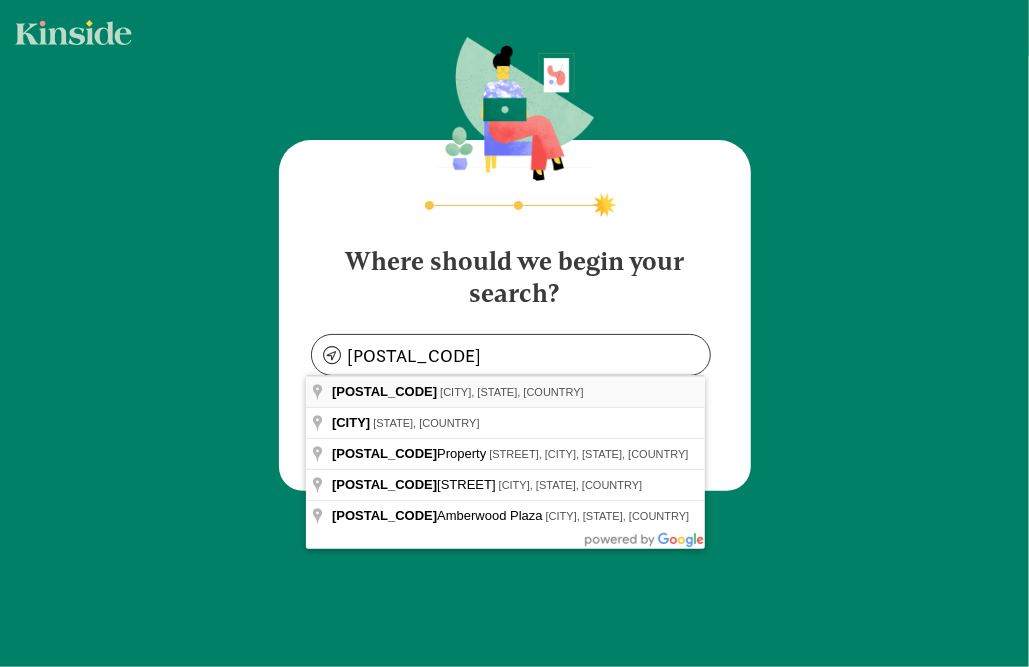 type on "[CITY], [STATE] [POSTAL_CODE], [COUNTRY]" 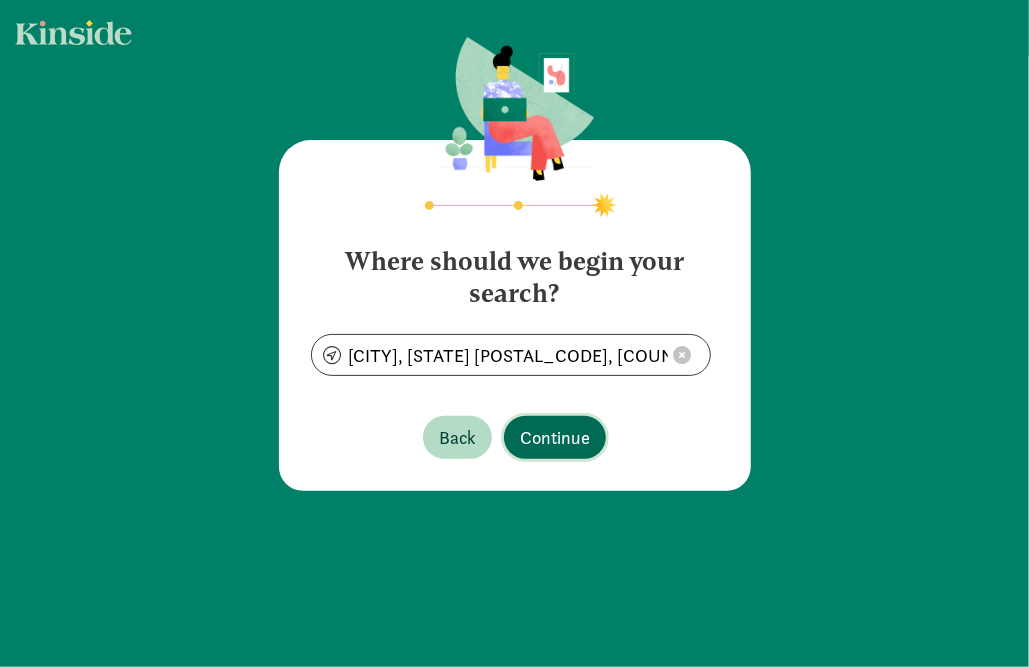 click on "Continue" at bounding box center (555, 437) 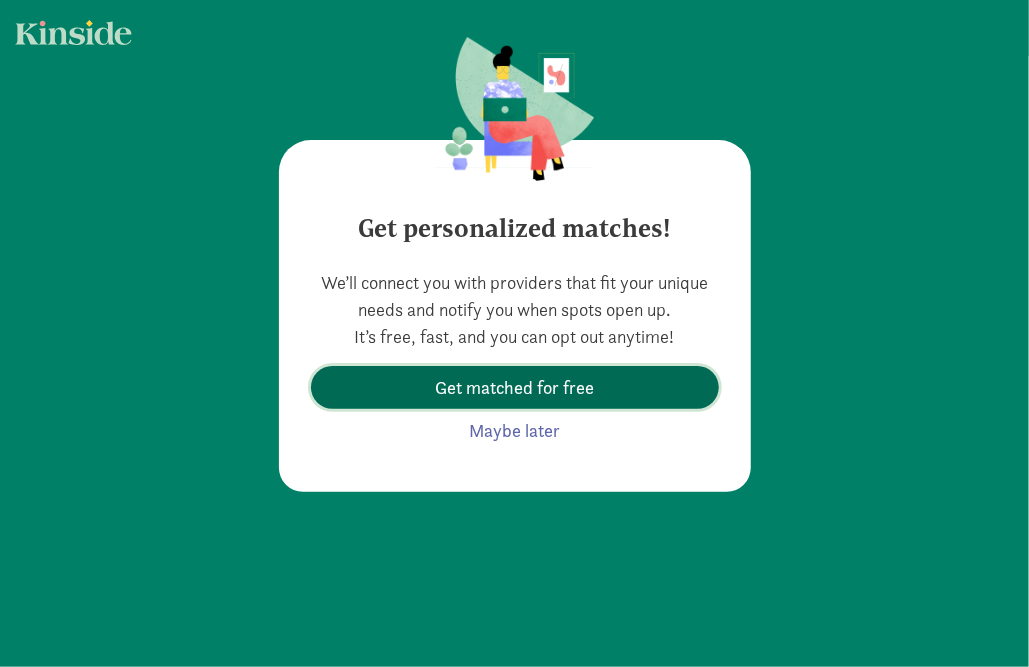 click on "Get matched for free" at bounding box center [514, 387] 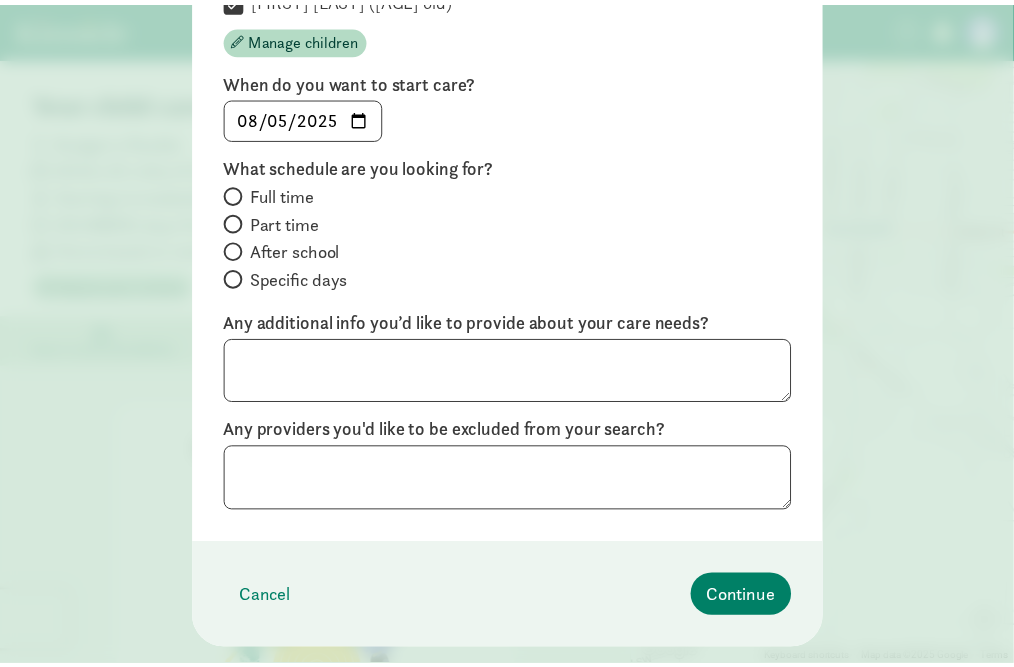scroll, scrollTop: 408, scrollLeft: 0, axis: vertical 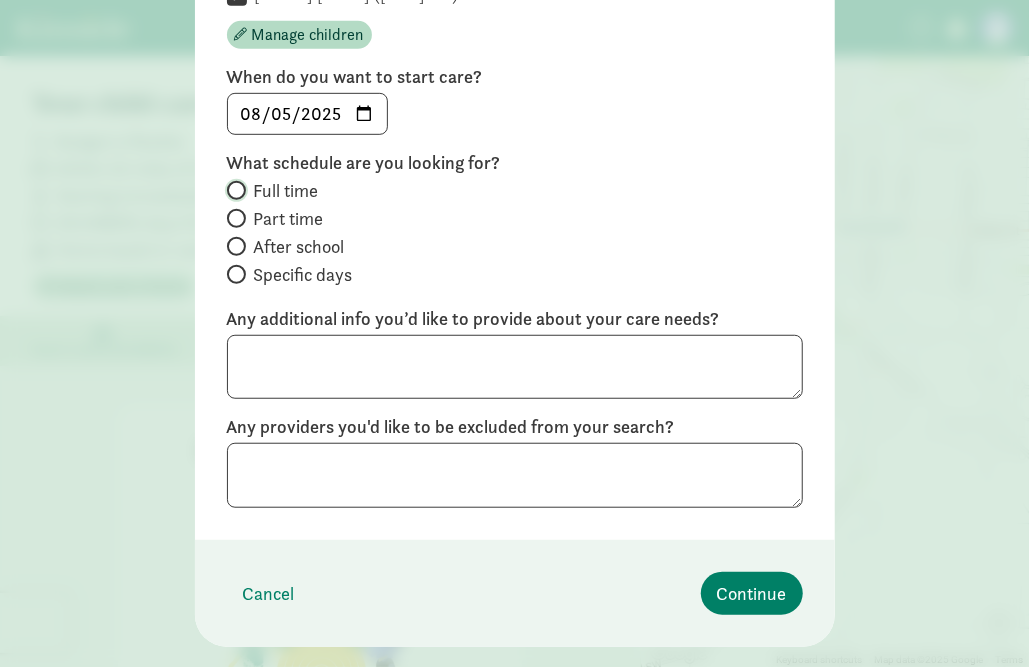 click on "Full time" at bounding box center [233, 190] 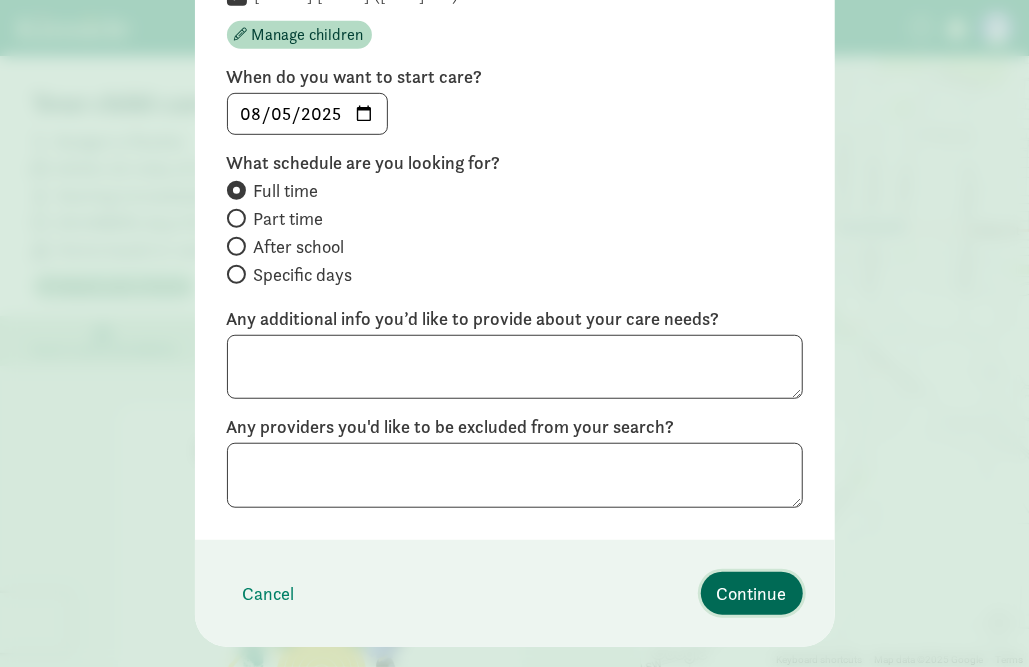 click on "Continue" at bounding box center [752, 593] 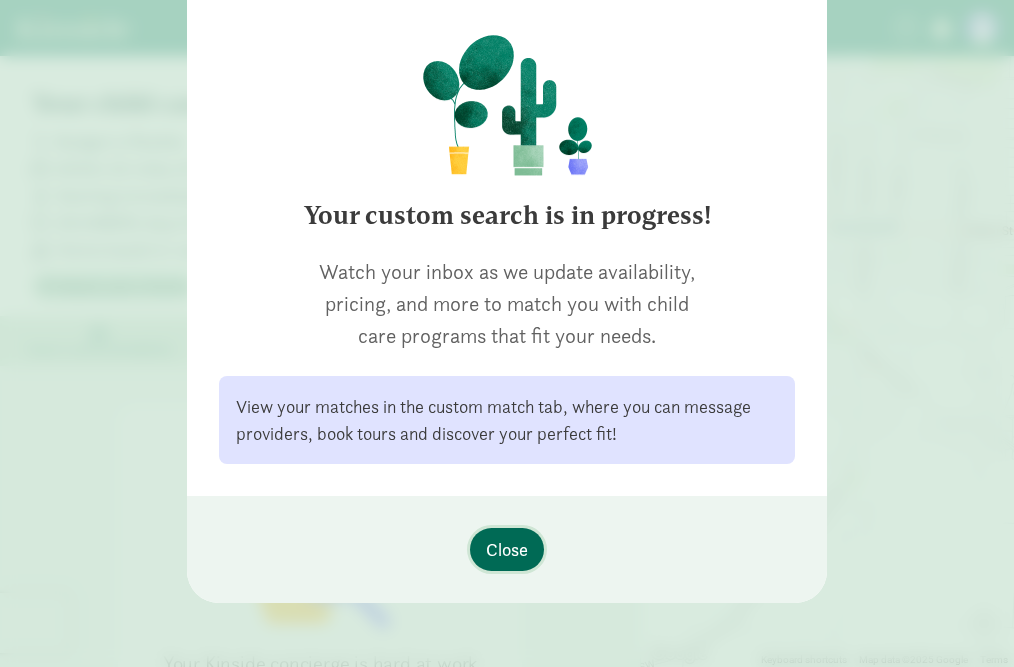 scroll, scrollTop: 150, scrollLeft: 0, axis: vertical 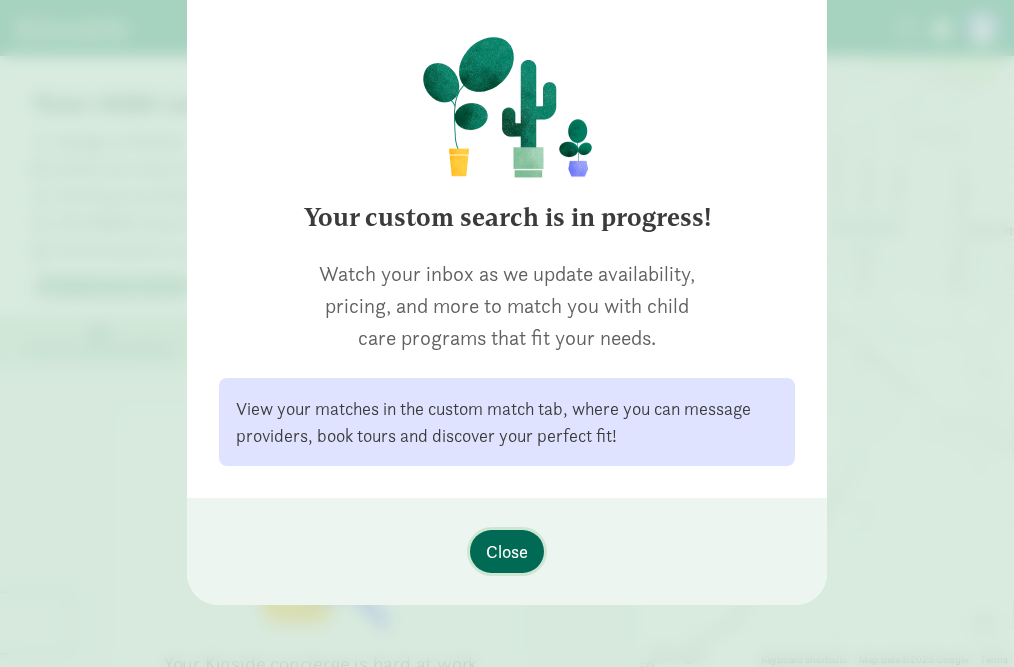 click on "Close" at bounding box center [507, 551] 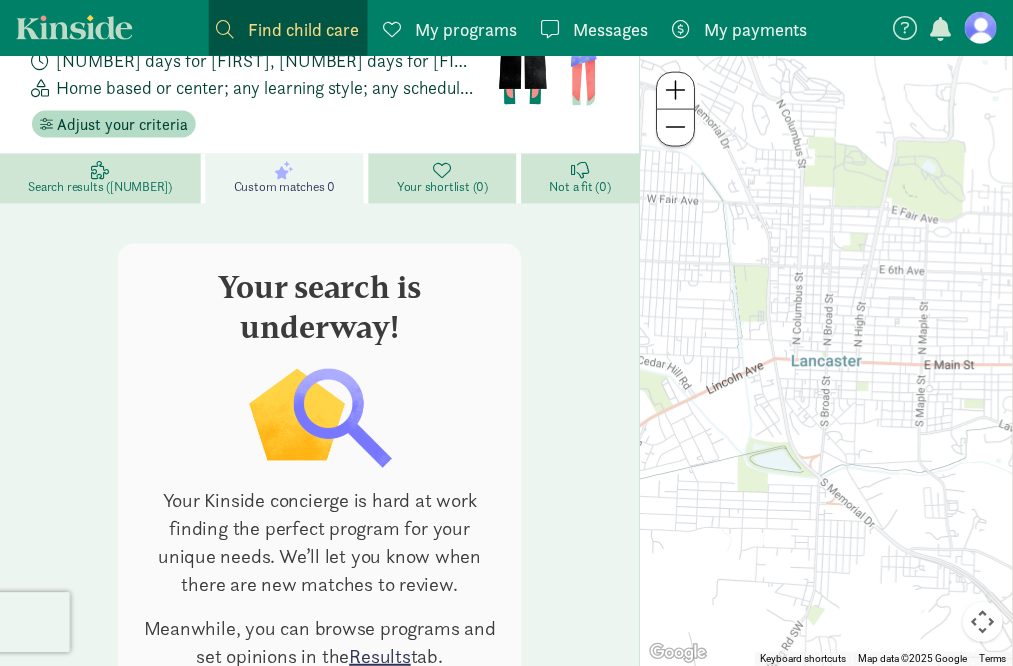 scroll, scrollTop: 0, scrollLeft: 0, axis: both 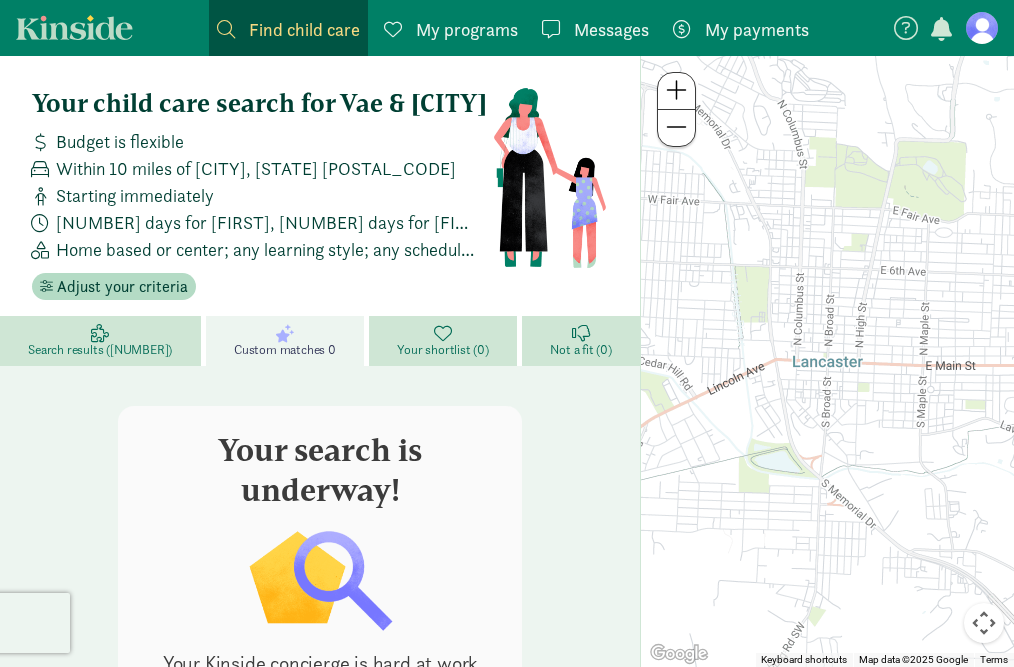click on "Find child care" at bounding box center [304, 29] 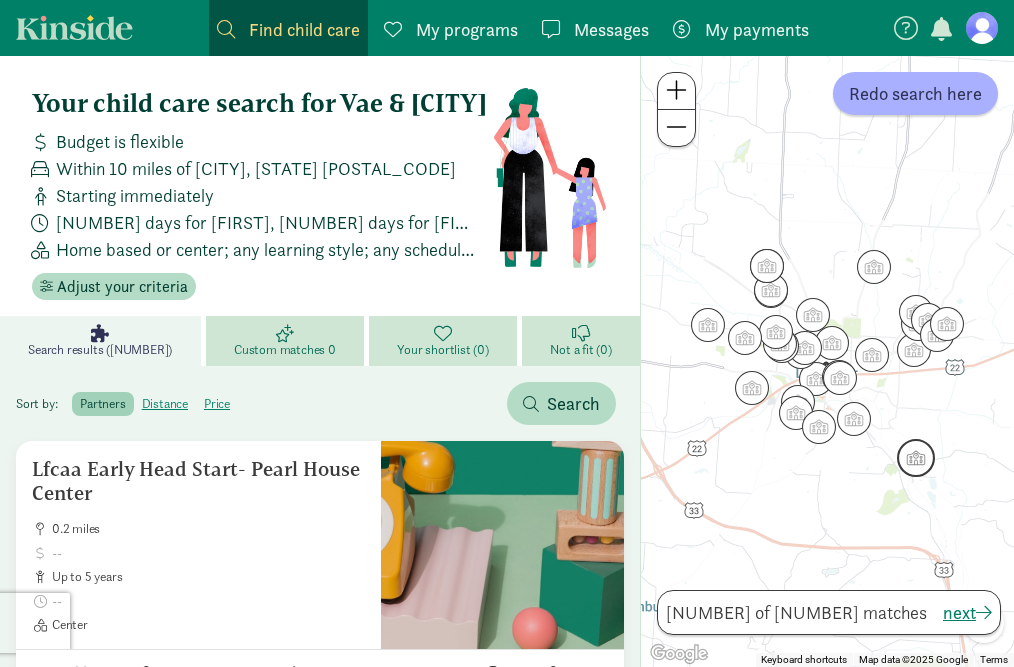 click at bounding box center [916, 458] 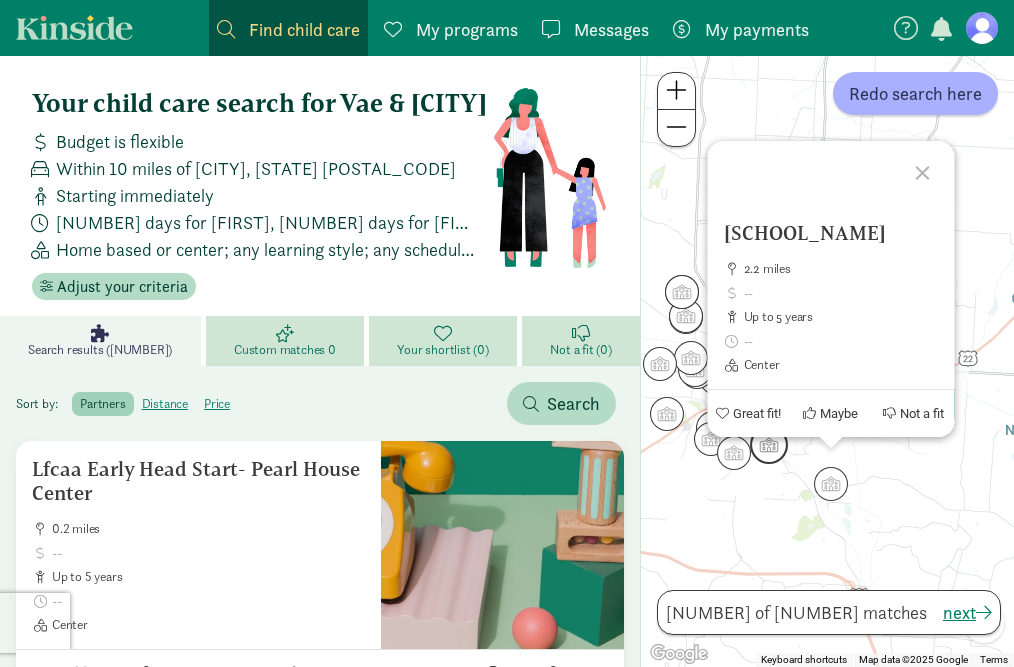 click at bounding box center (769, 445) 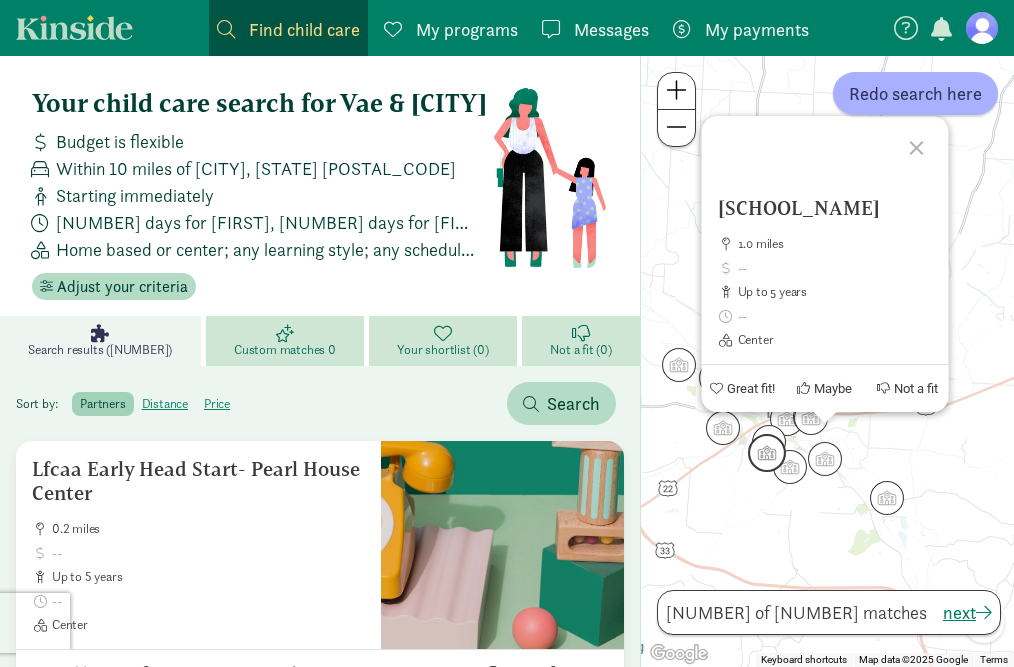 click at bounding box center [767, 453] 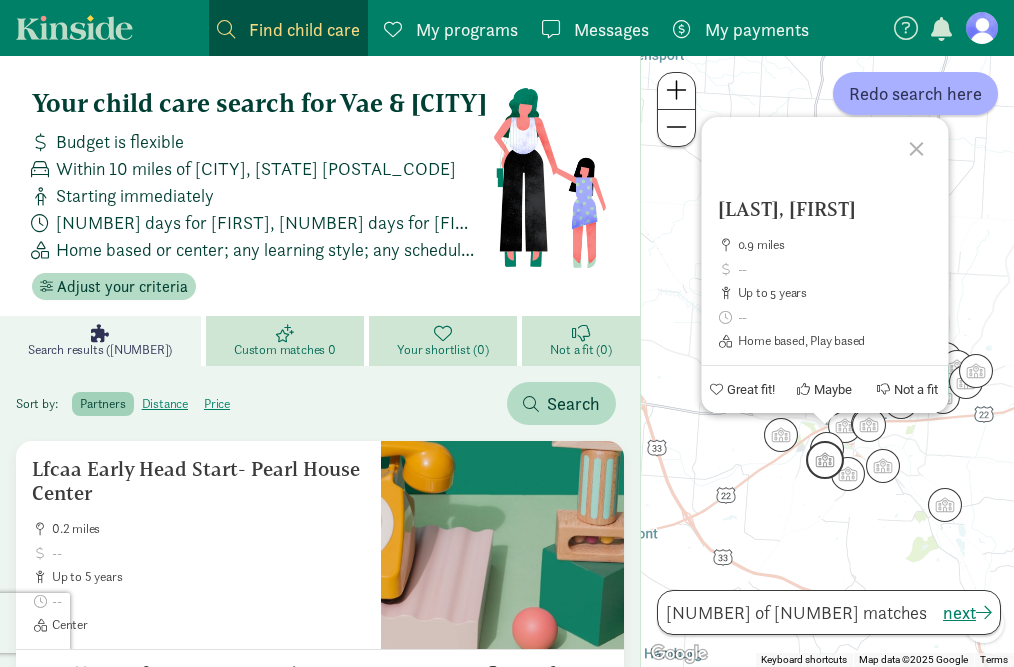 click at bounding box center (825, 460) 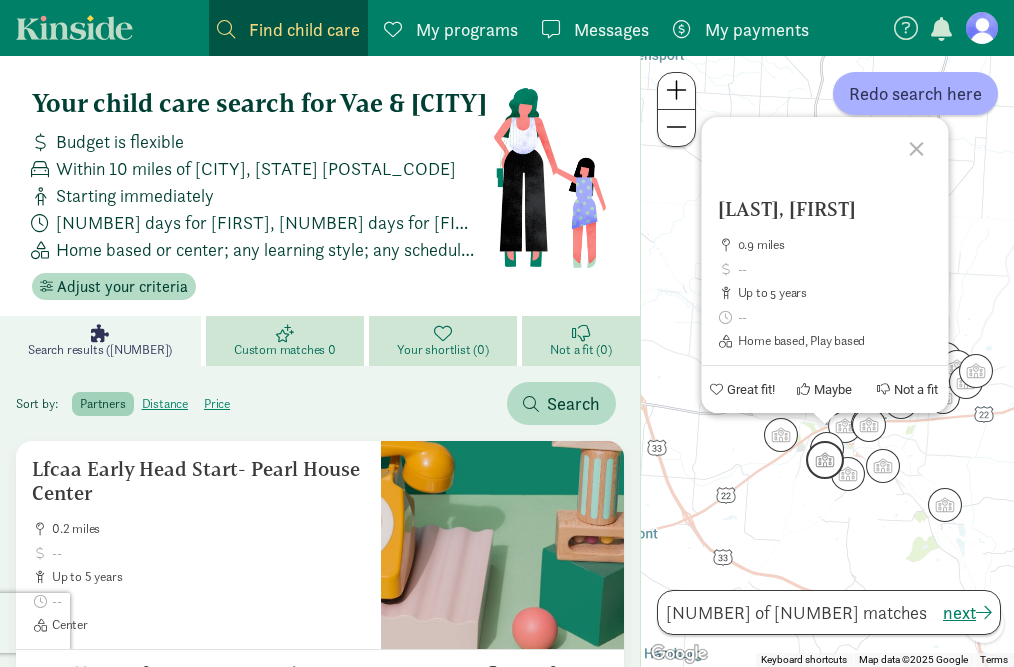 click at bounding box center [825, 460] 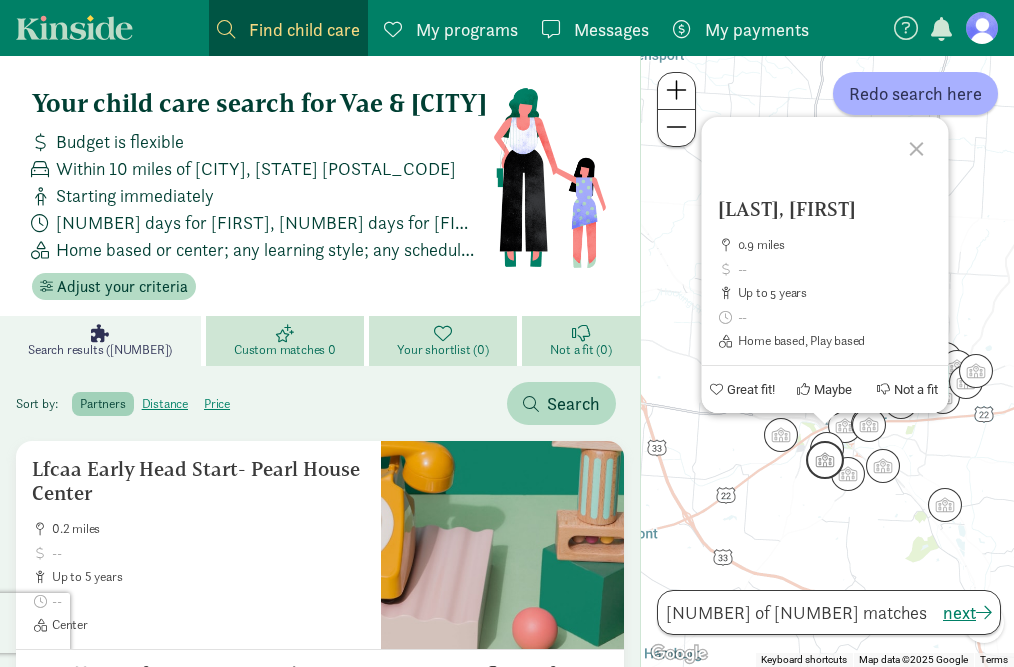 click at bounding box center (825, 460) 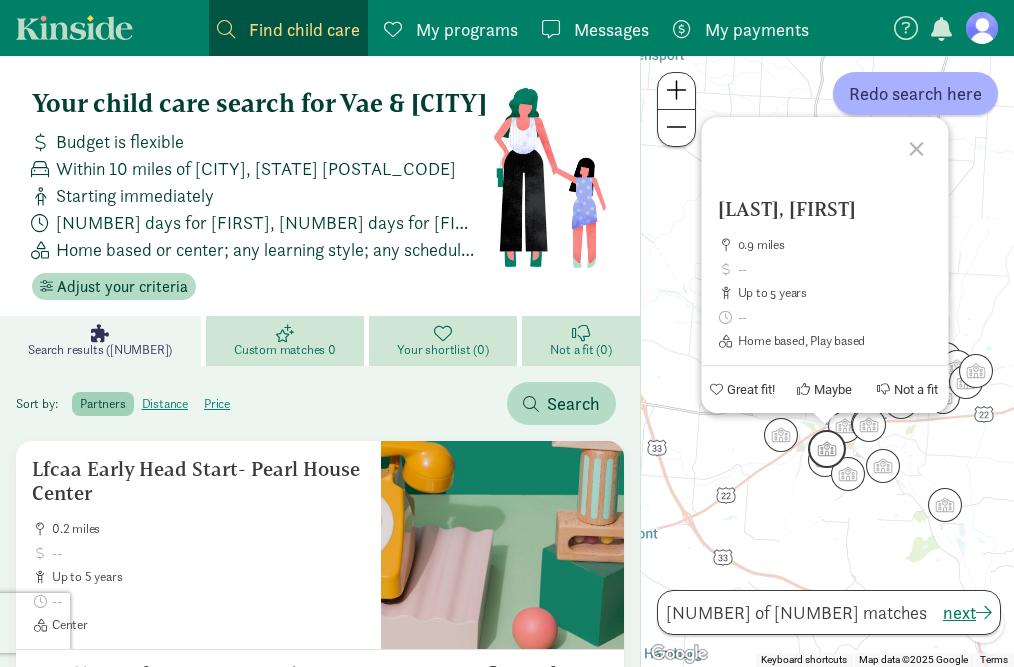 click at bounding box center (827, 449) 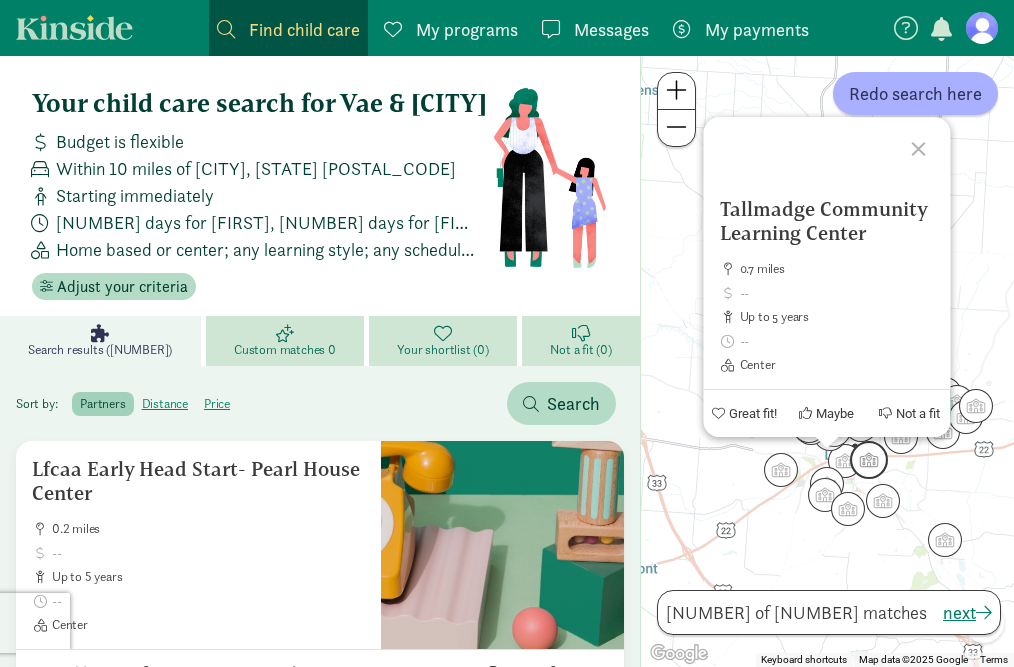 click at bounding box center (869, 460) 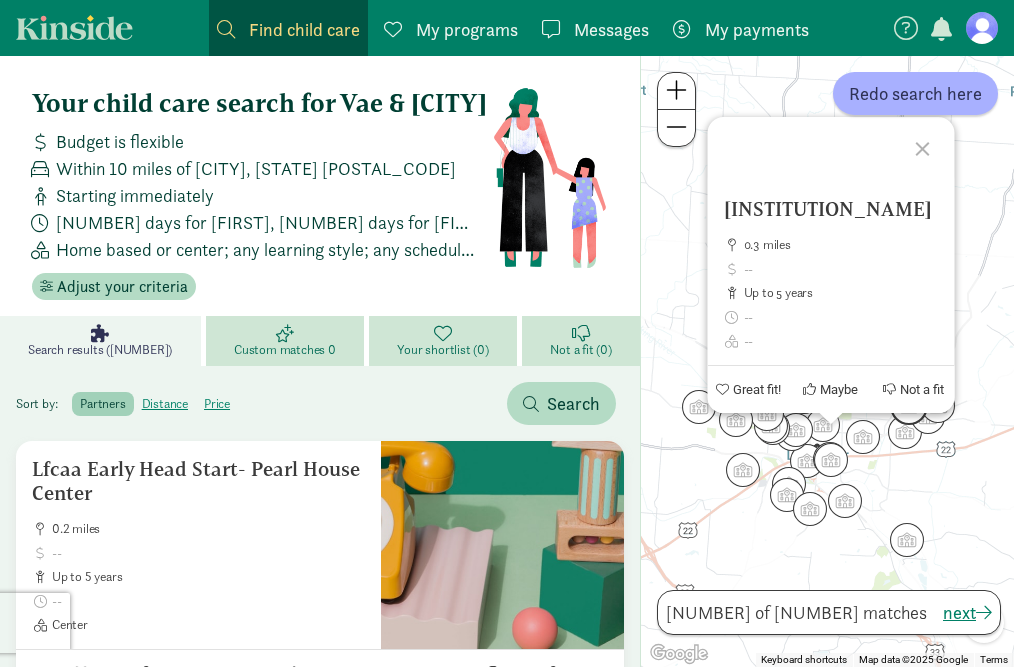 click at bounding box center (909, 406) 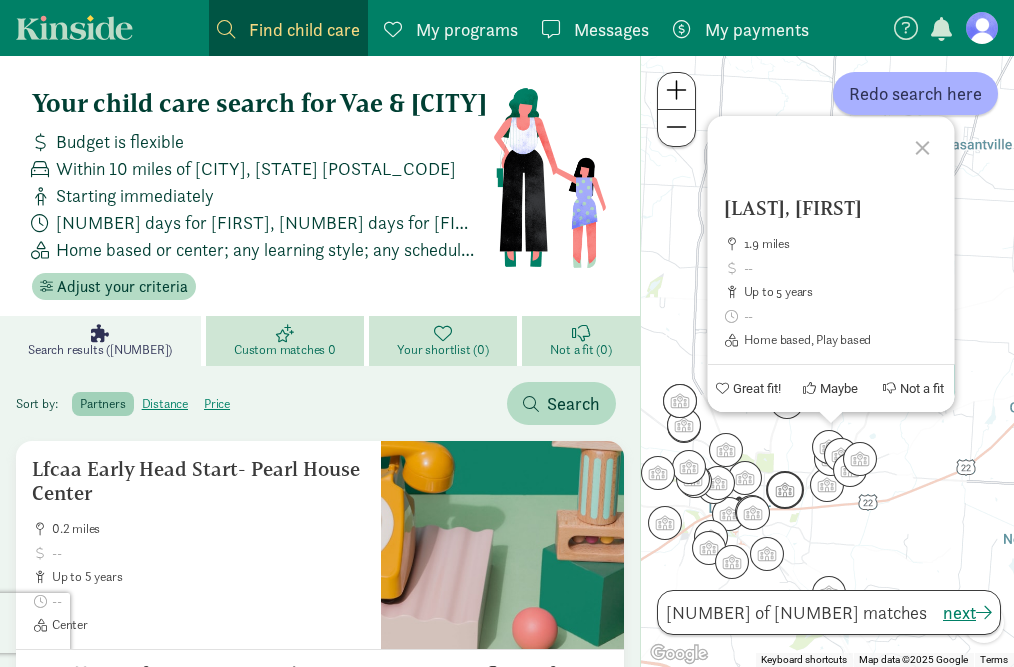 click at bounding box center (785, 490) 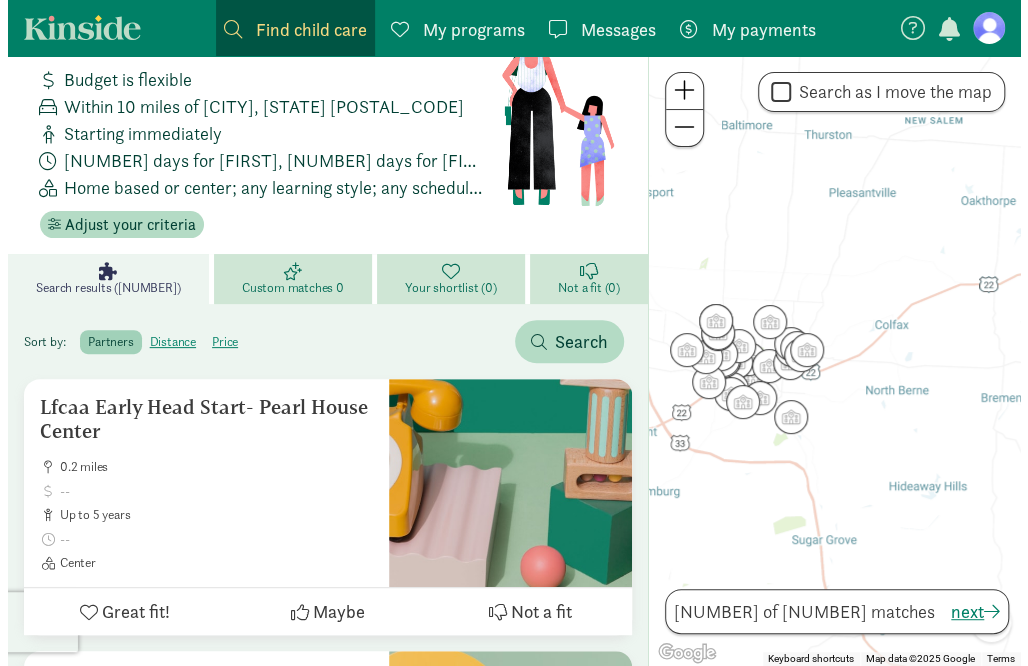 scroll, scrollTop: 88, scrollLeft: 0, axis: vertical 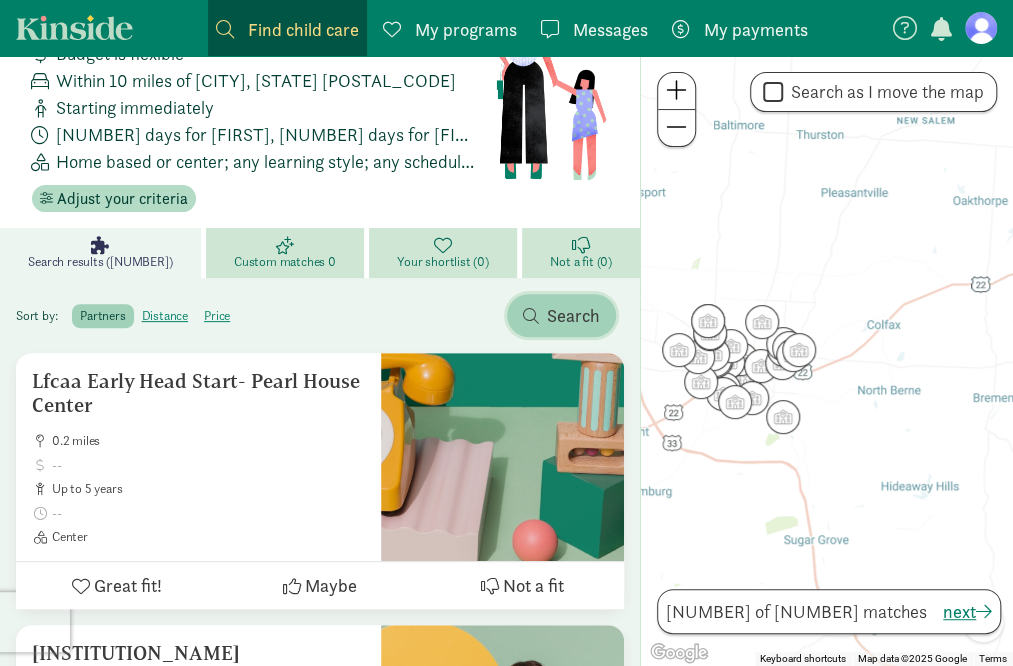click on "Search" at bounding box center [573, 315] 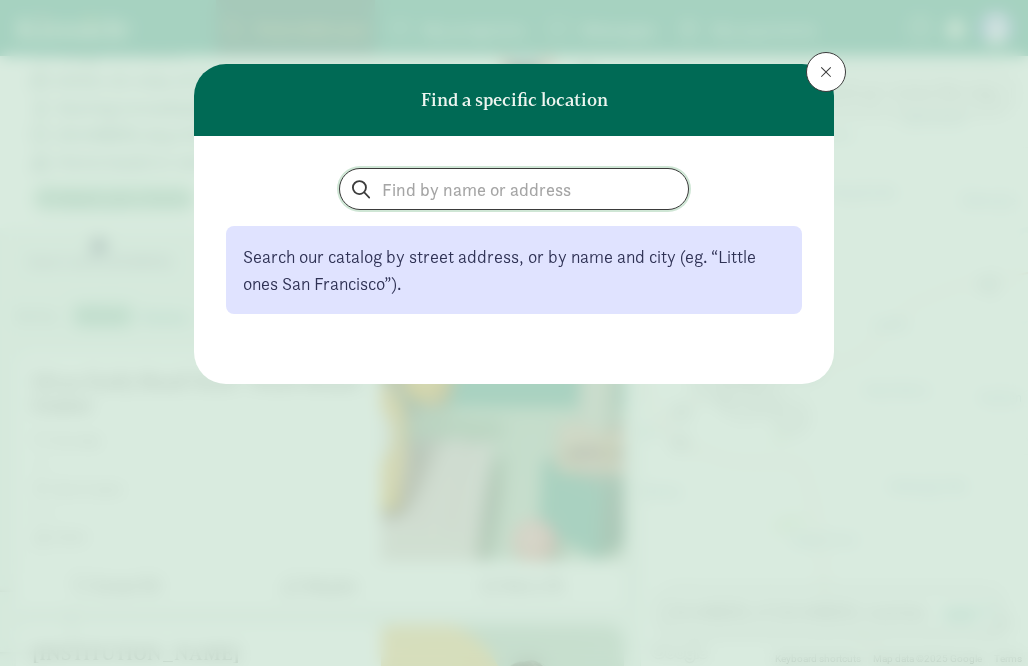 click 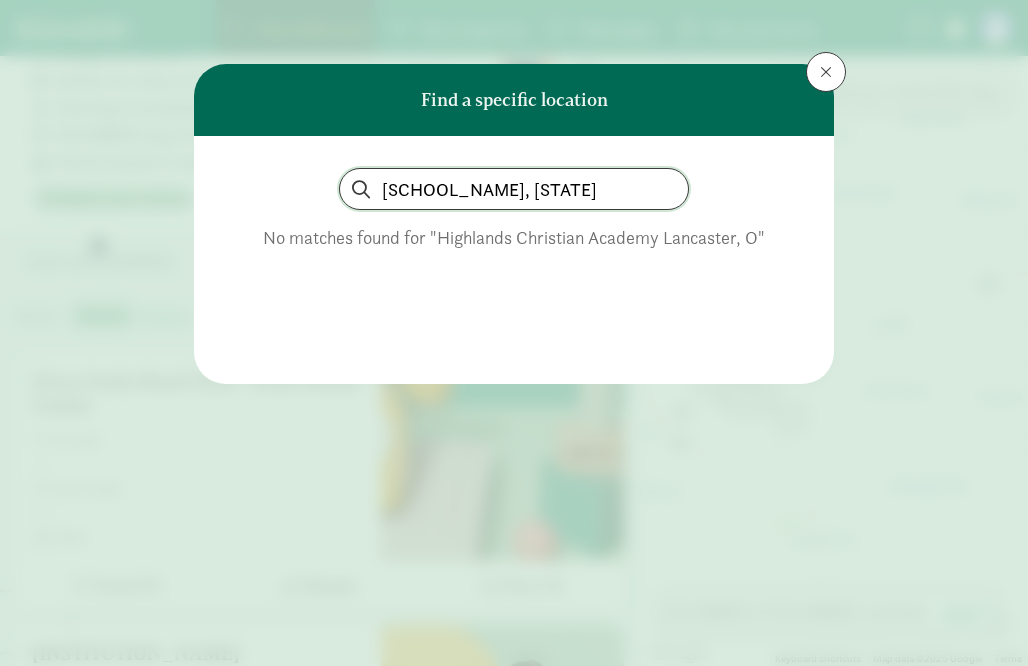 scroll, scrollTop: 0, scrollLeft: 36, axis: horizontal 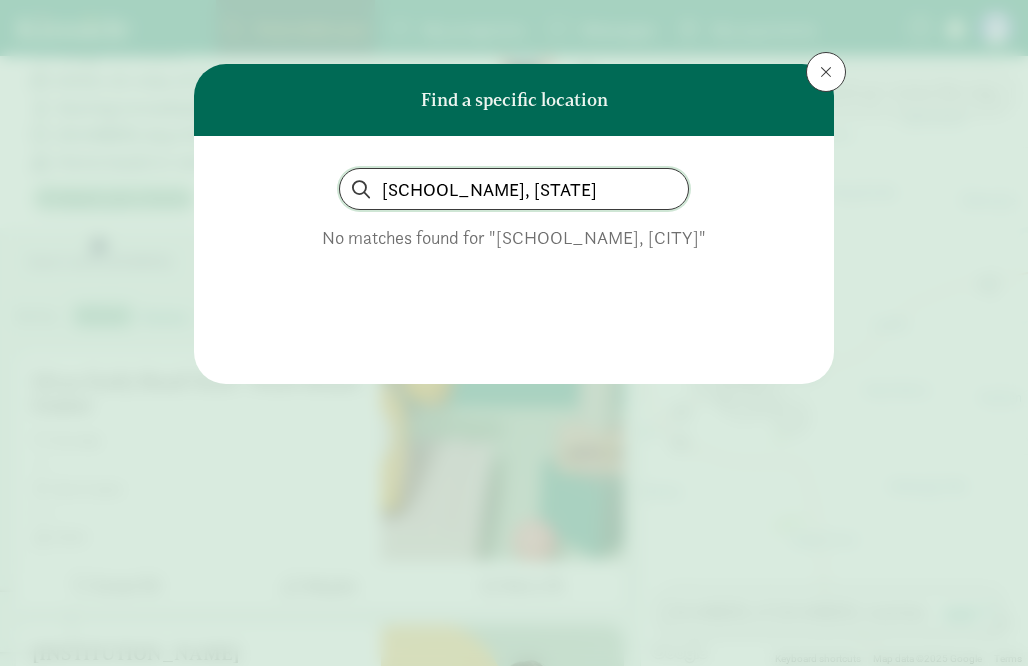 drag, startPoint x: 571, startPoint y: 182, endPoint x: 758, endPoint y: 211, distance: 189.2353 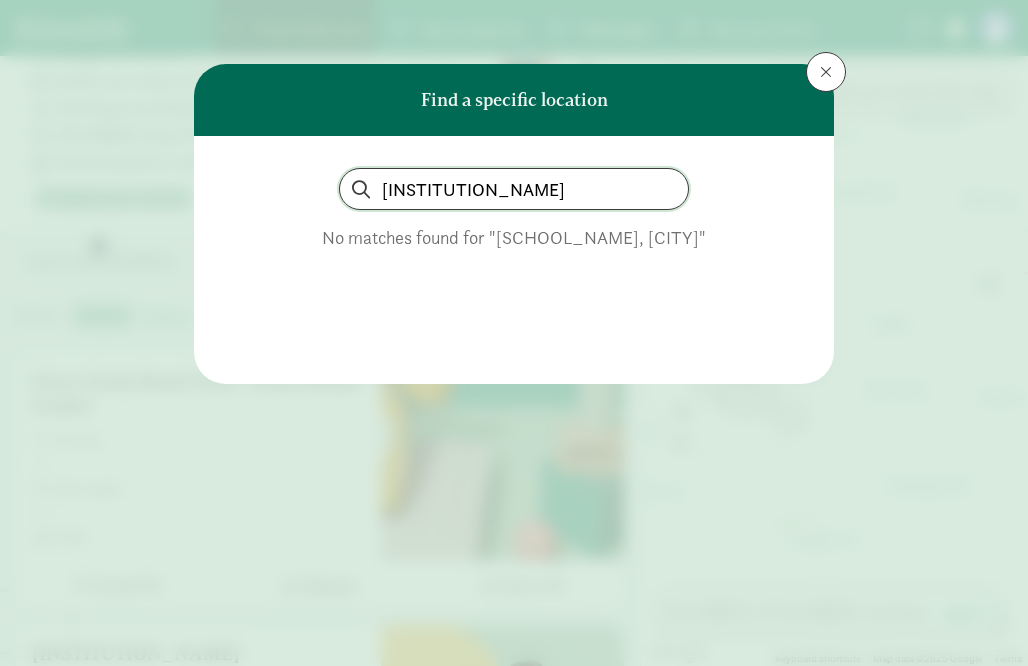 scroll, scrollTop: 0, scrollLeft: 0, axis: both 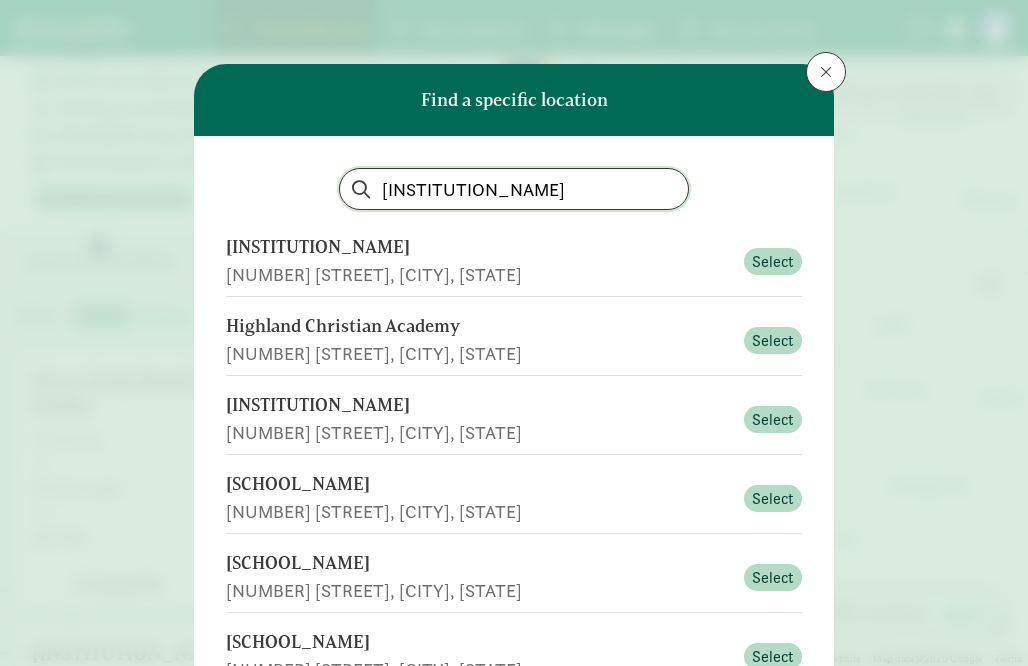 drag, startPoint x: 629, startPoint y: 197, endPoint x: 338, endPoint y: 195, distance: 291.00687 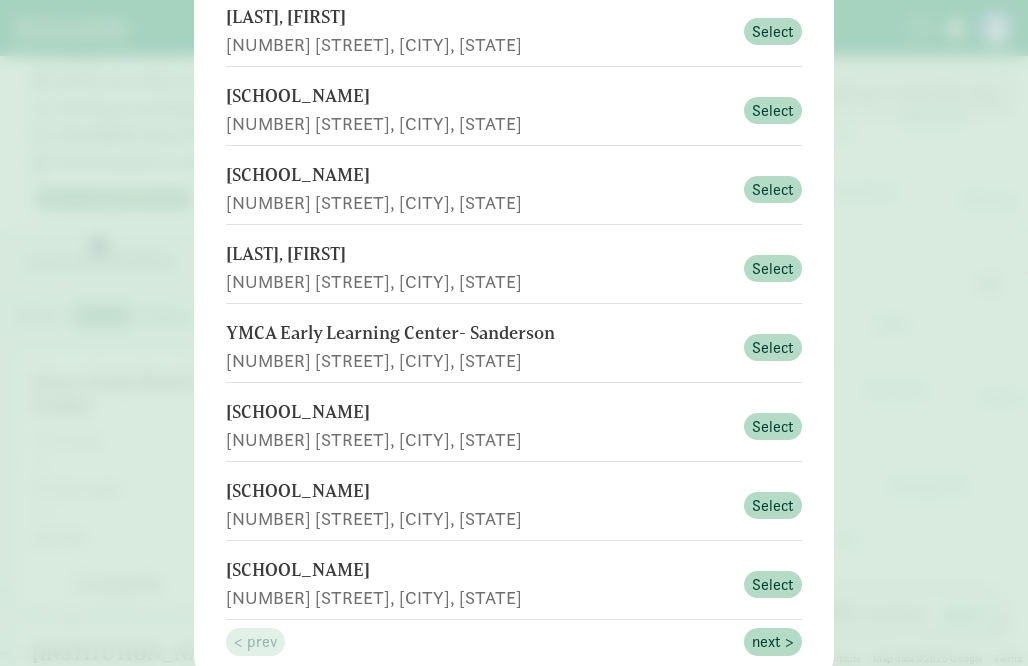 scroll, scrollTop: 469, scrollLeft: 0, axis: vertical 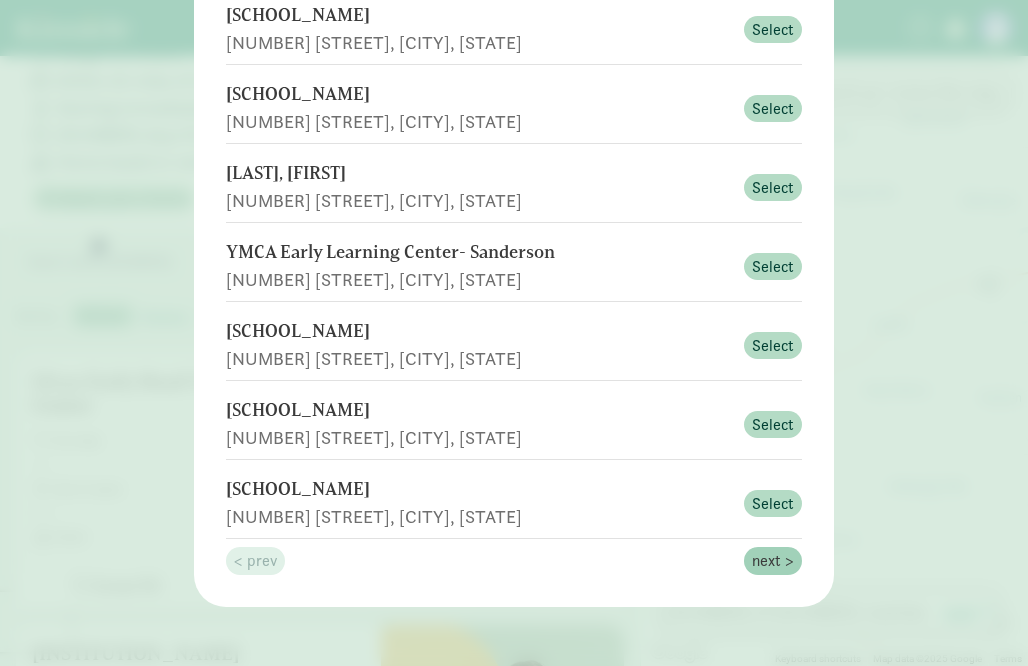 type on "[POSTAL_CODE]" 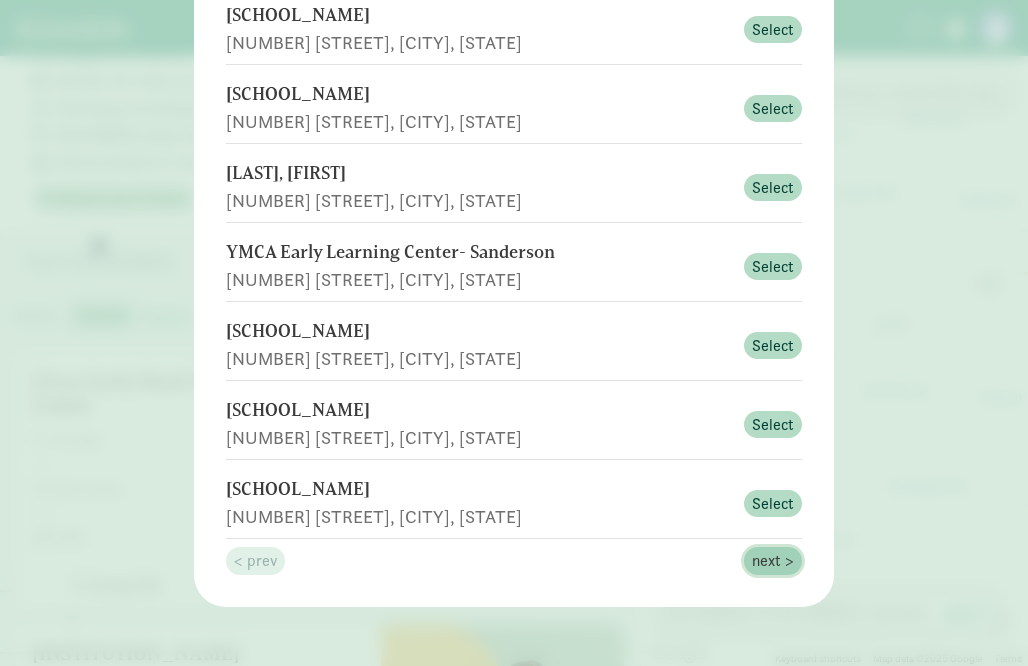 click on "next >" at bounding box center [773, 561] 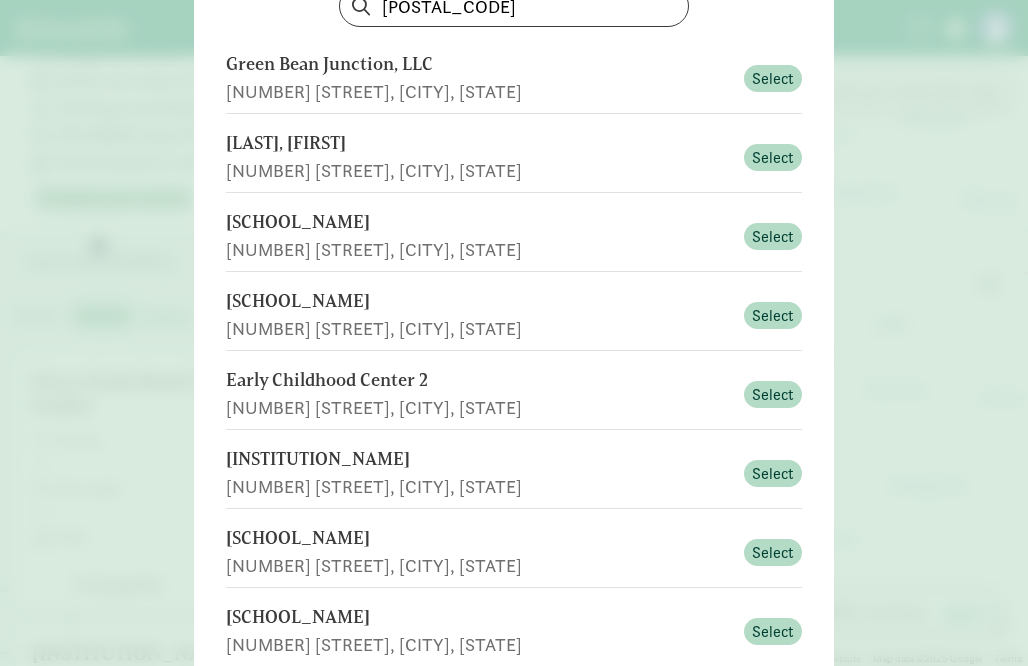 scroll, scrollTop: 0, scrollLeft: 0, axis: both 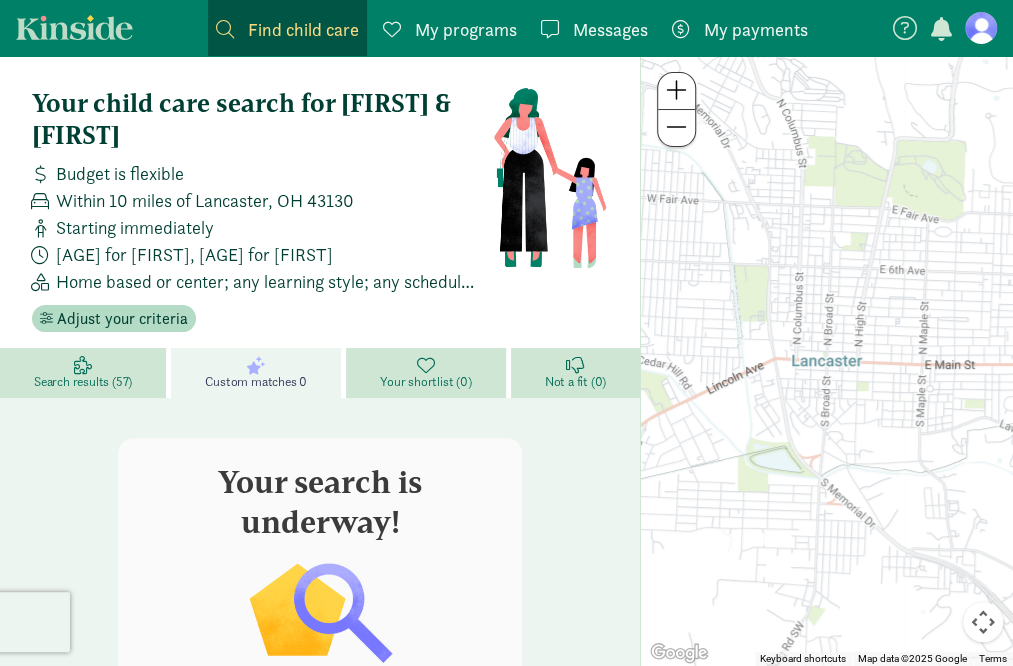 click on "My programs" at bounding box center (466, 29) 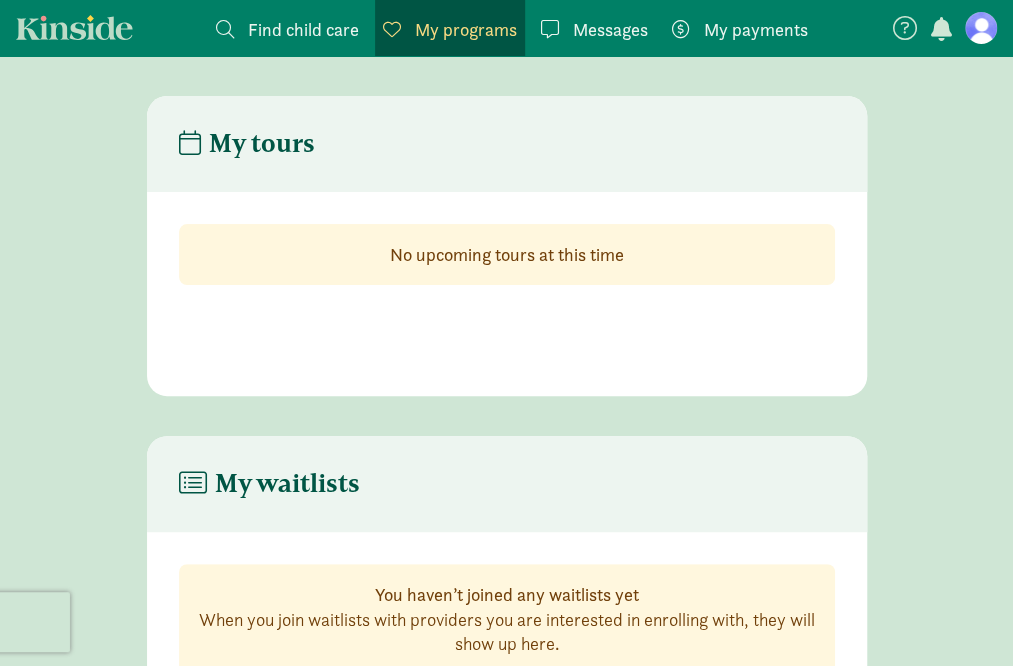 click on "Messages
Messages" 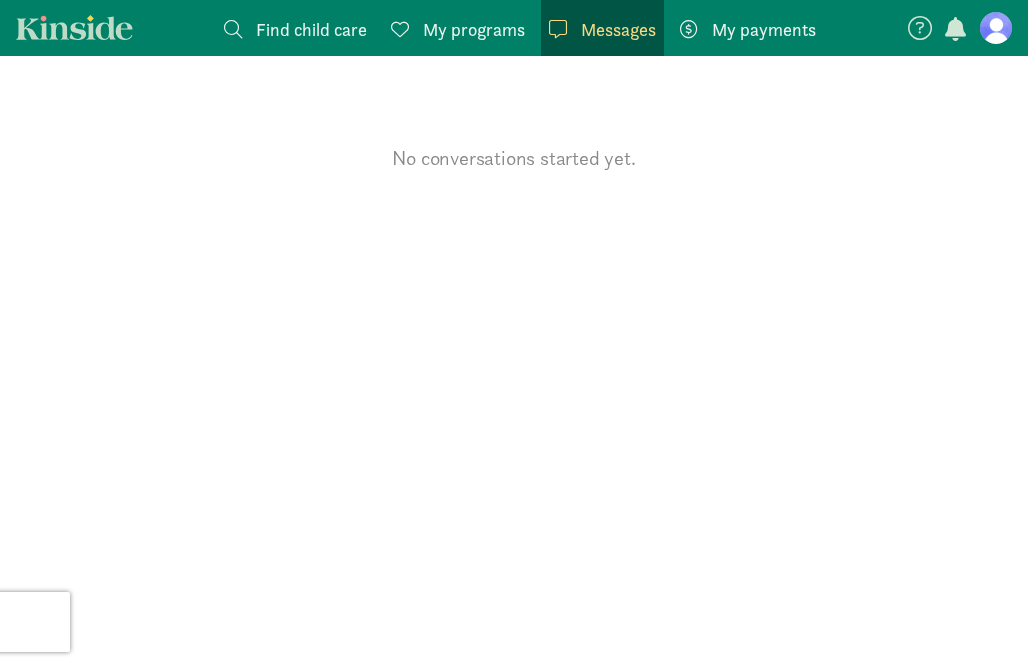 click on "My payments" at bounding box center (764, 29) 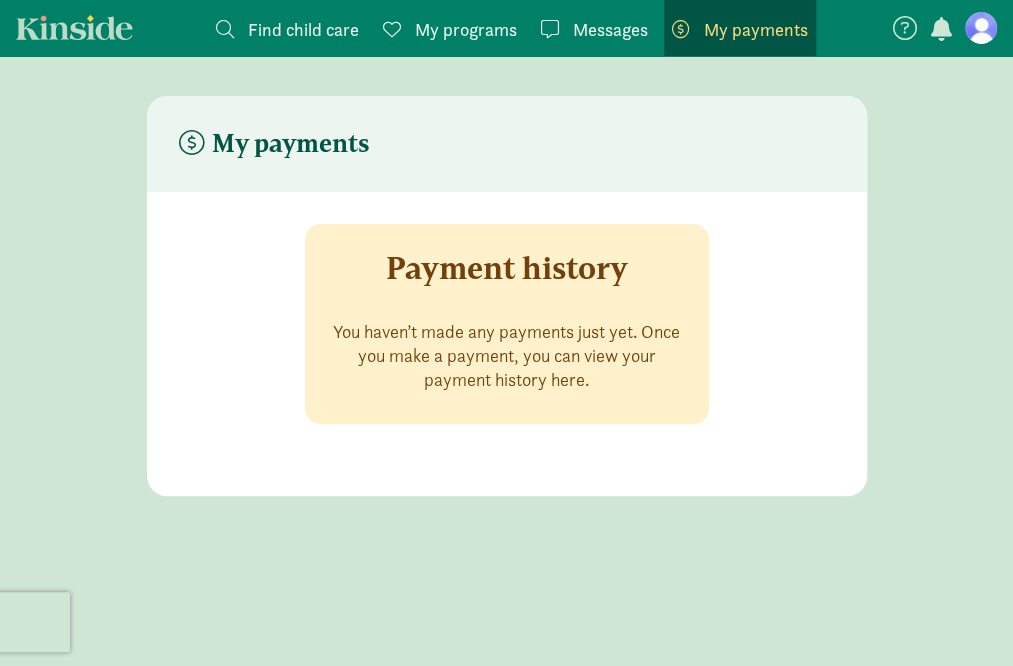 click on "Find child care
Find" 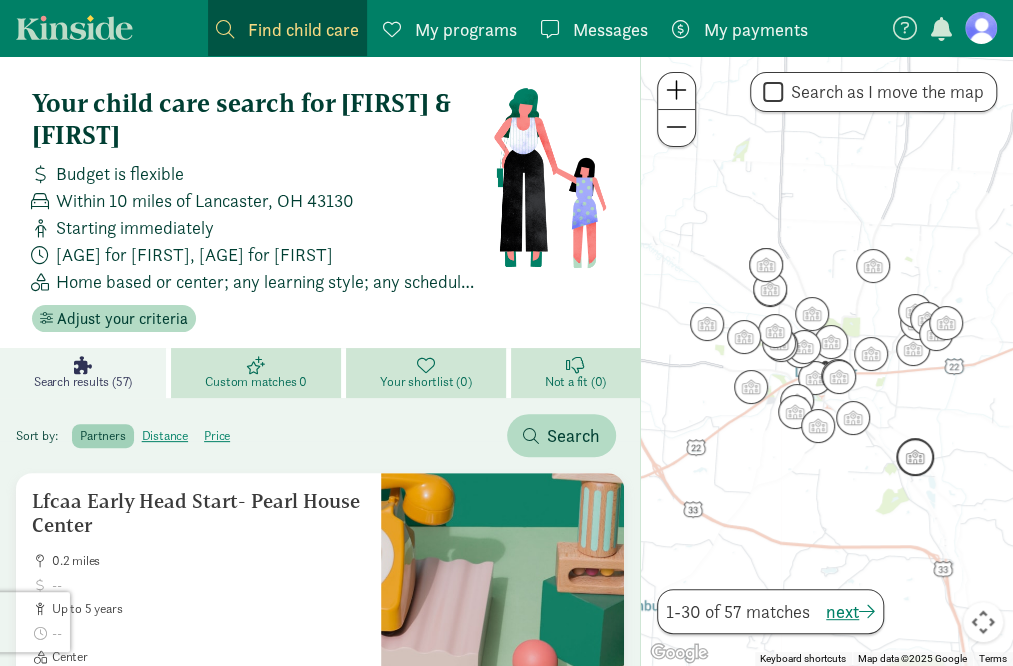 click at bounding box center [915, 457] 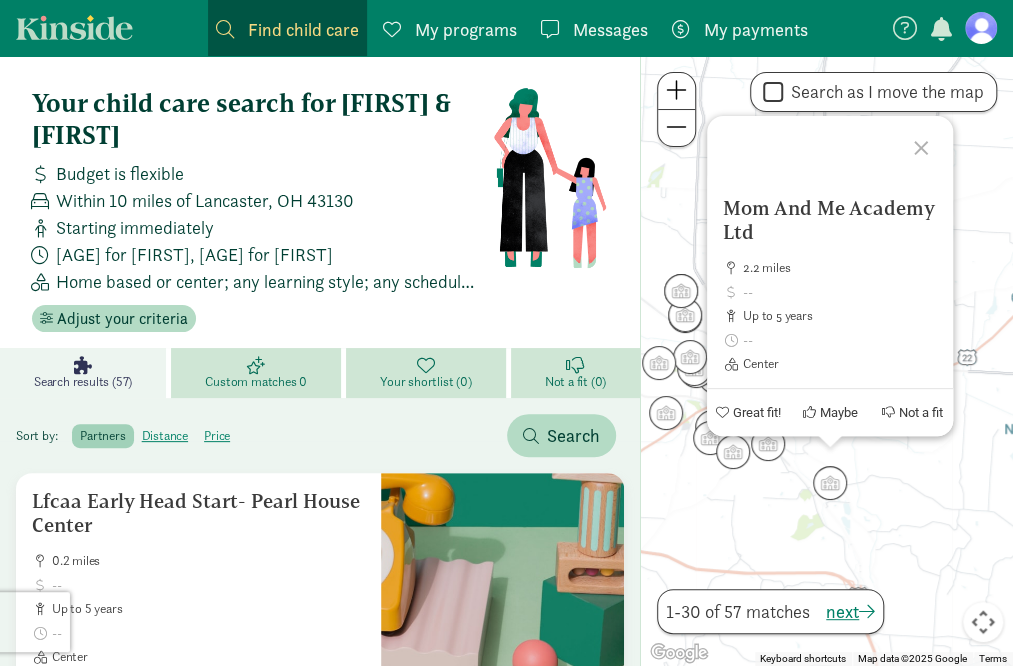 click on "Search as I move the map" at bounding box center (773, 92) 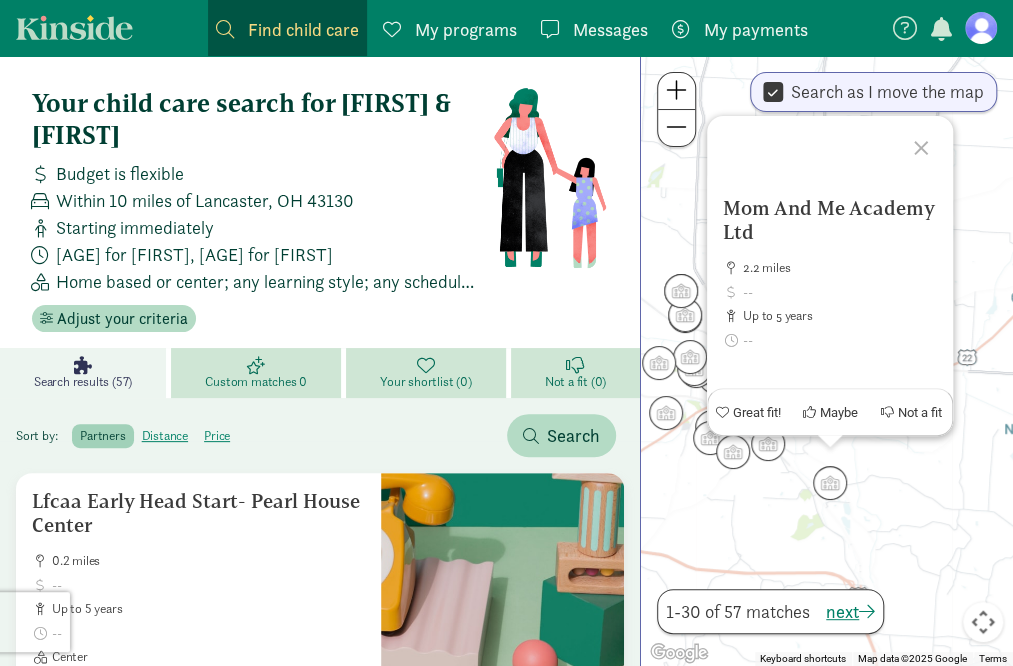 click on "Mom And Me Academy Ltd           2.2 miles     up to 5 years     Center                   Great fit!       Maybe       Not a fit" at bounding box center [827, 361] 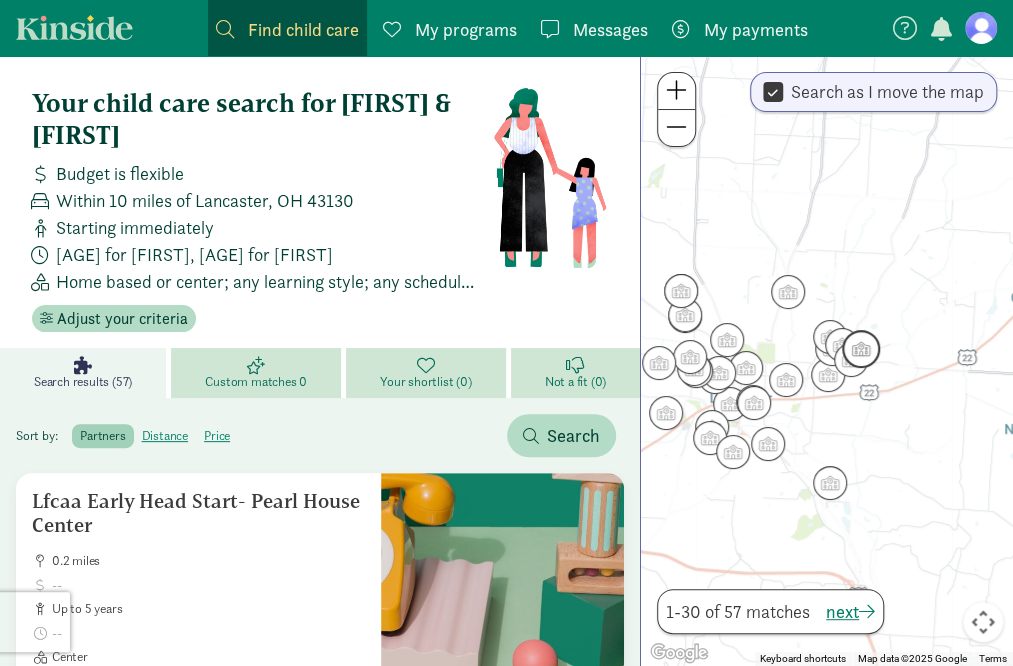 click at bounding box center (861, 349) 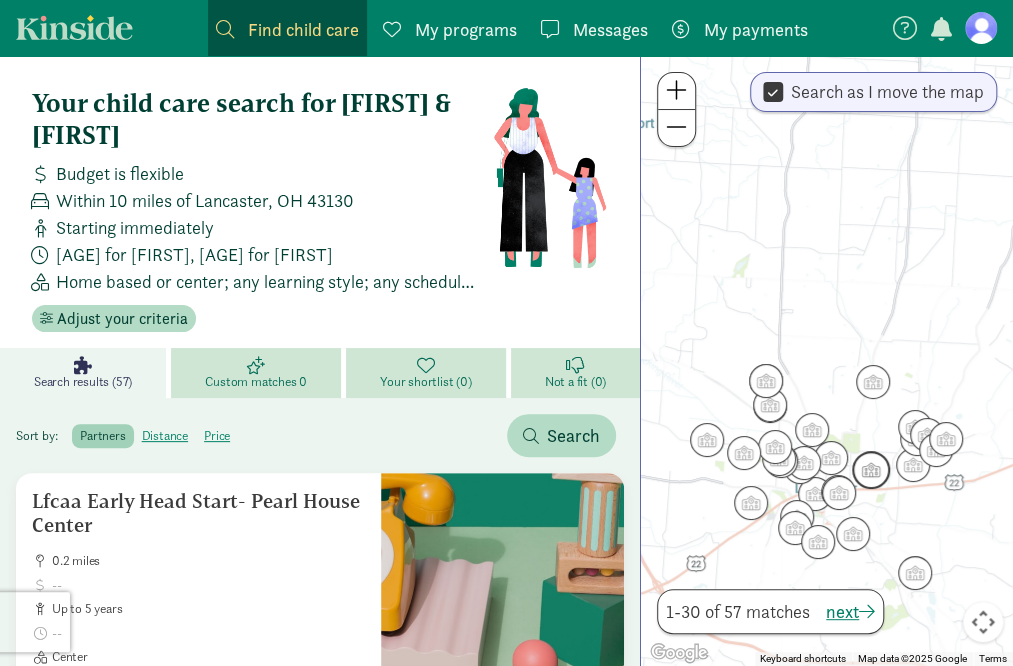 drag, startPoint x: 756, startPoint y: 495, endPoint x: 874, endPoint y: 475, distance: 119.682915 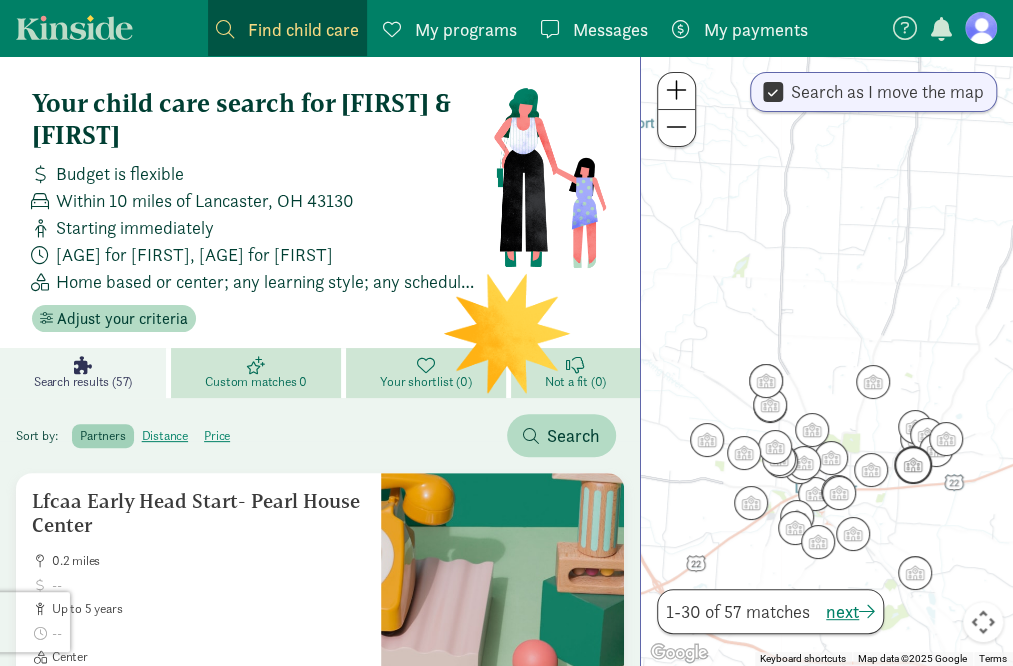 click at bounding box center (913, 465) 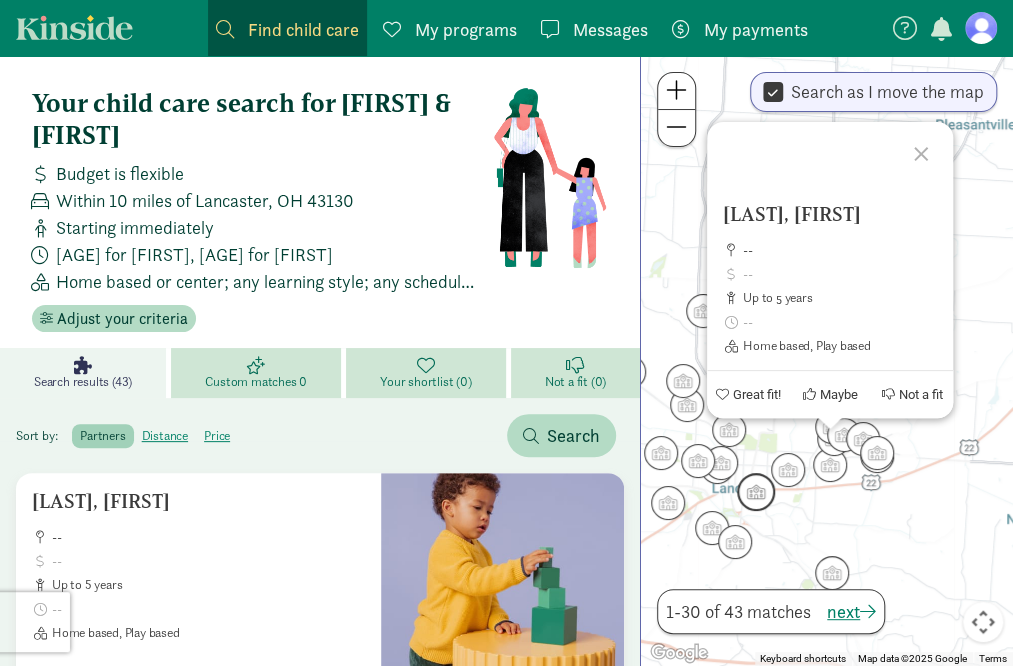 click at bounding box center [756, 492] 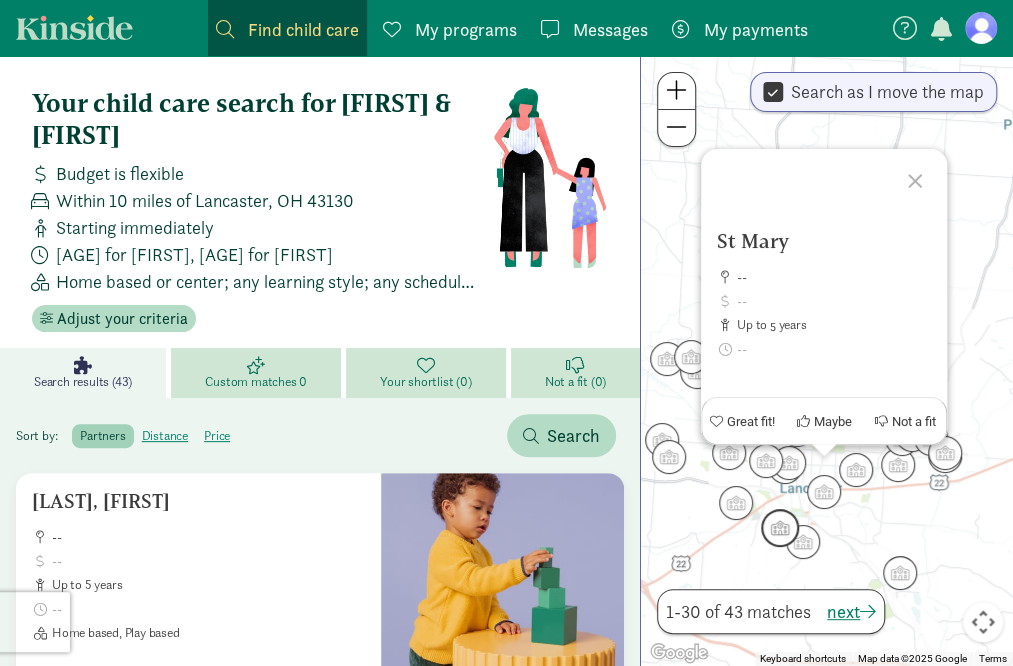click at bounding box center (780, 528) 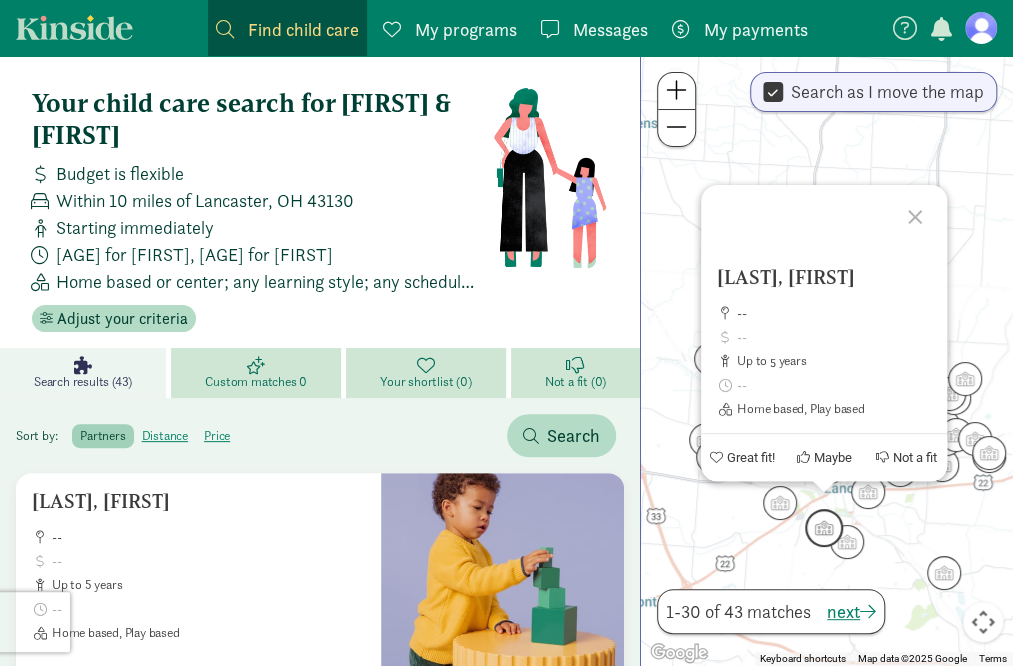 click at bounding box center [824, 528] 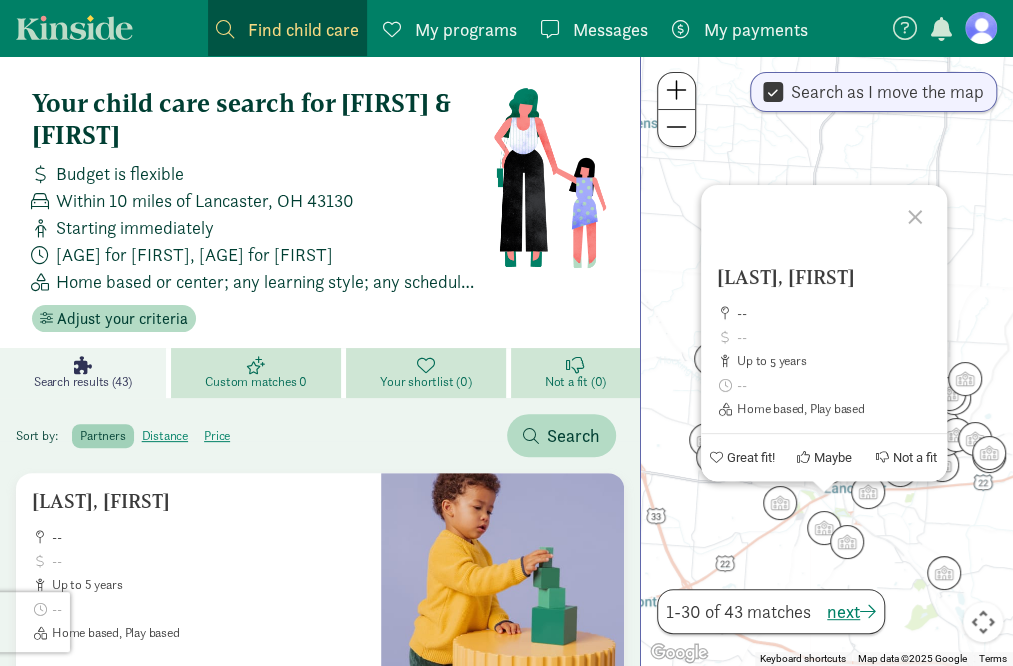click at bounding box center [676, 127] 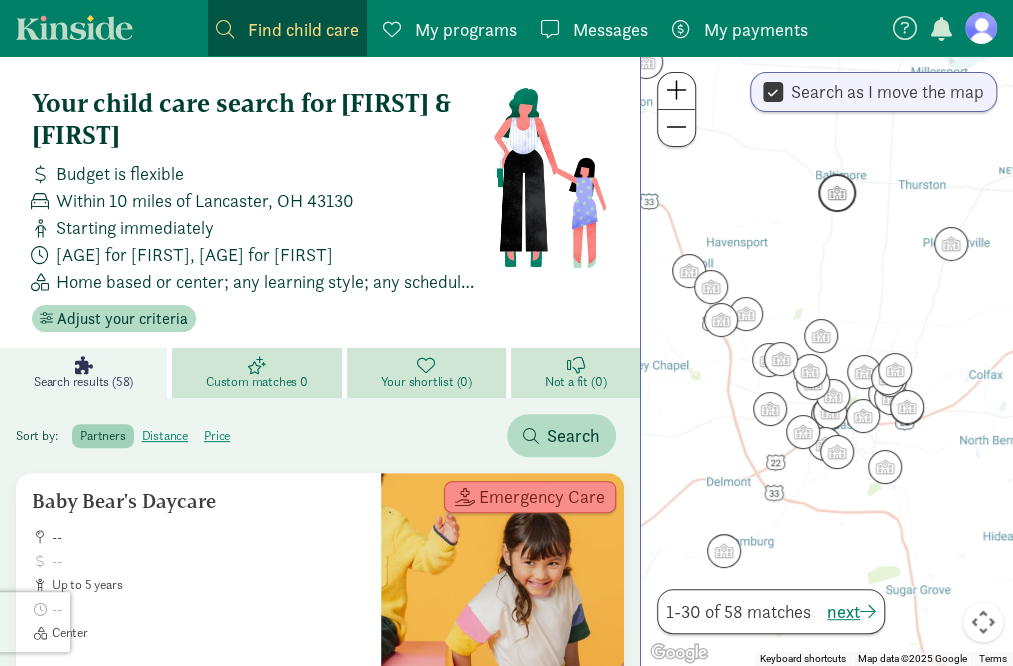 click at bounding box center (837, 193) 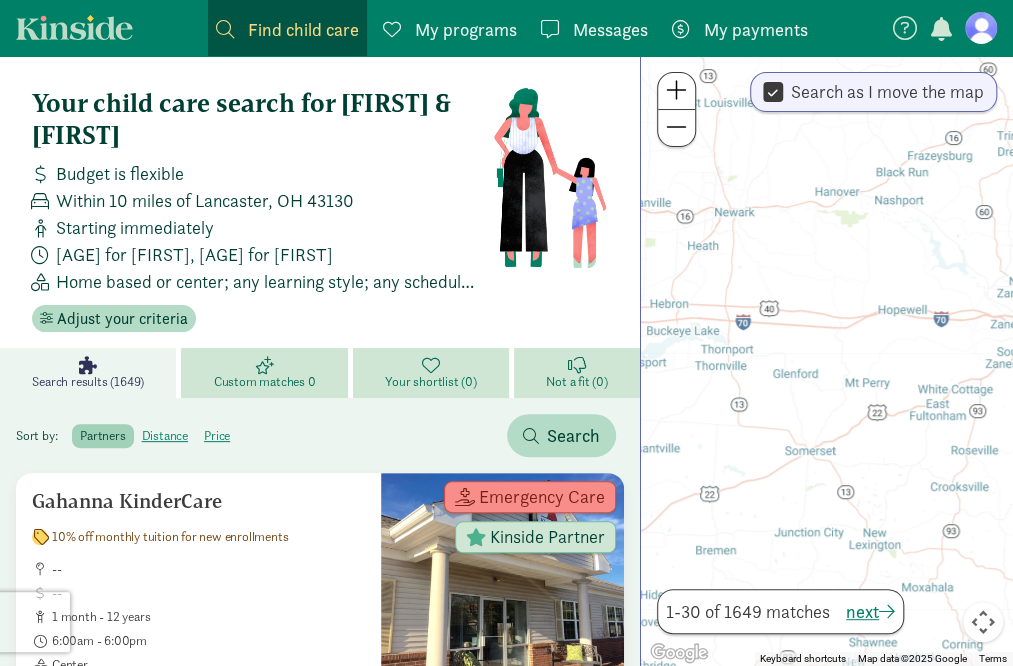 click on "To navigate, press the arrow keys." at bounding box center [827, 361] 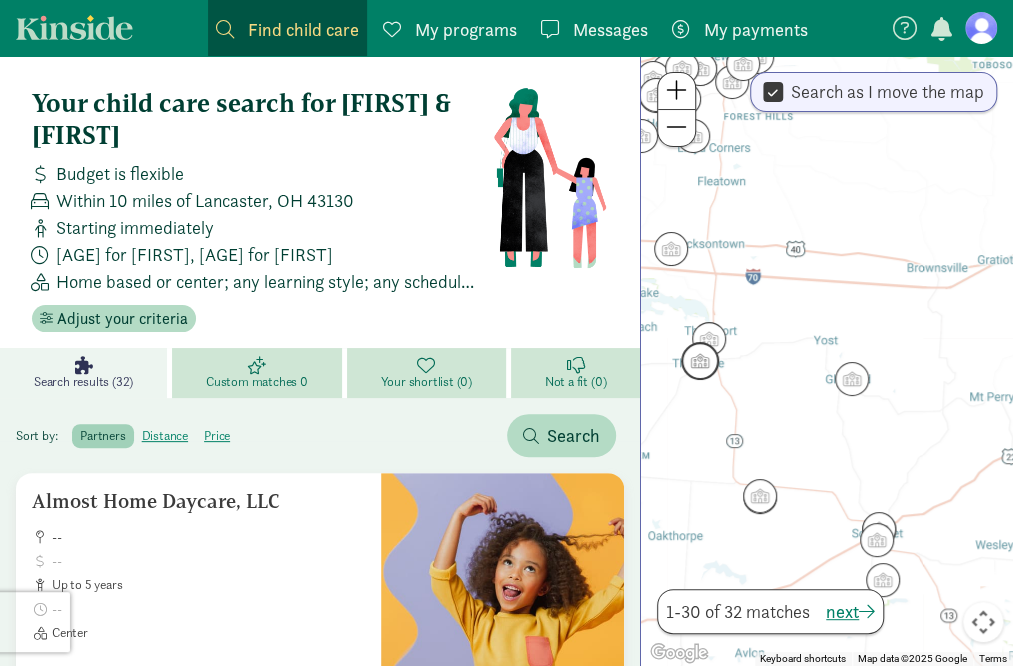 click at bounding box center (700, 361) 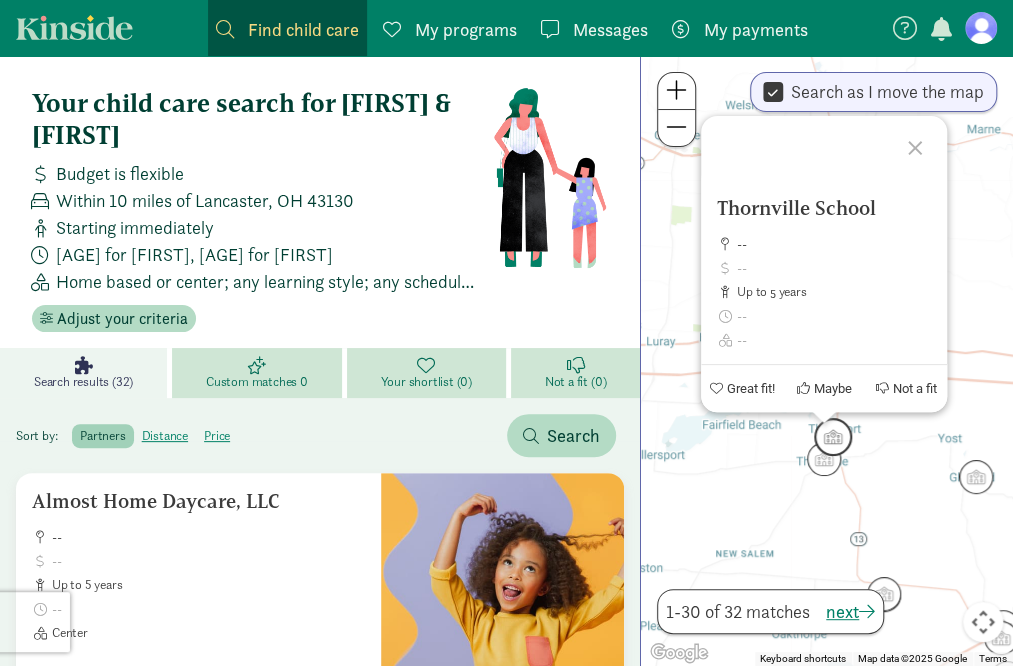click at bounding box center (833, 437) 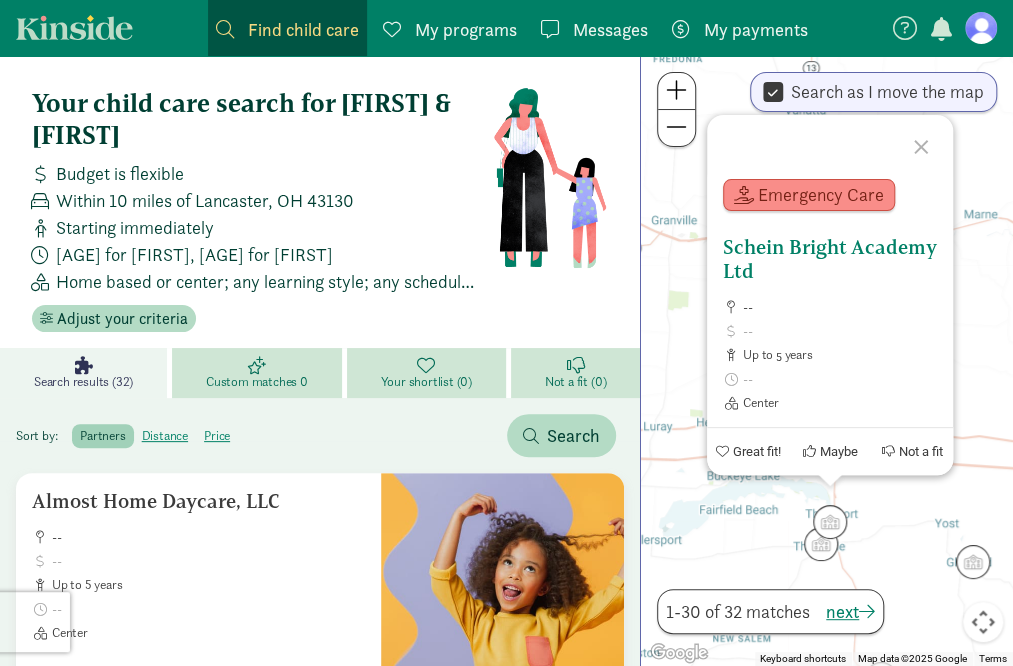 click on "Great fit!" at bounding box center [757, 451] 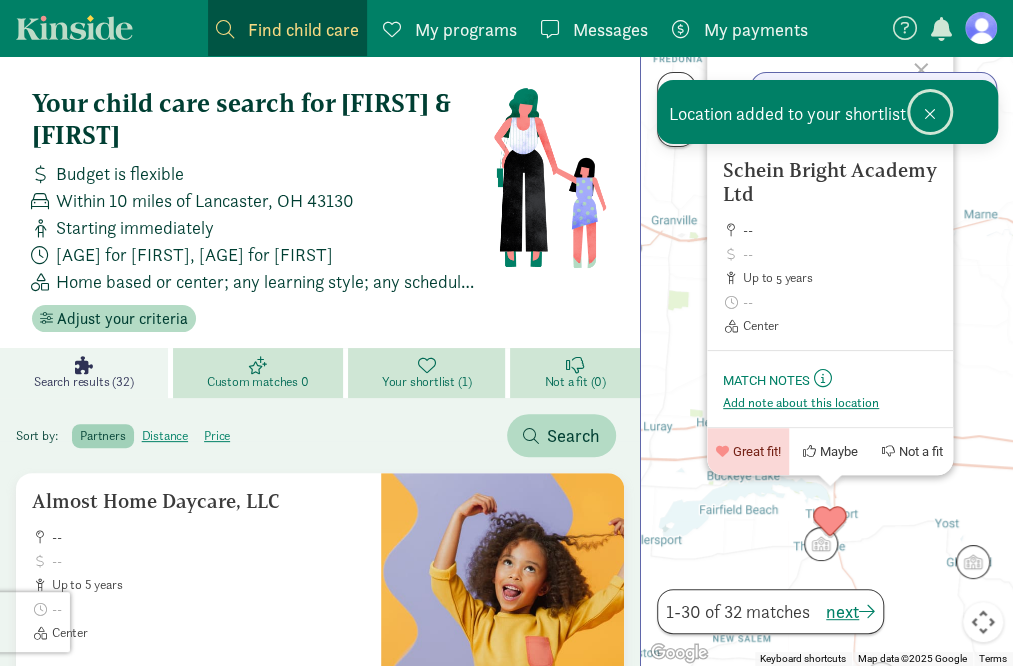 click at bounding box center [930, 112] 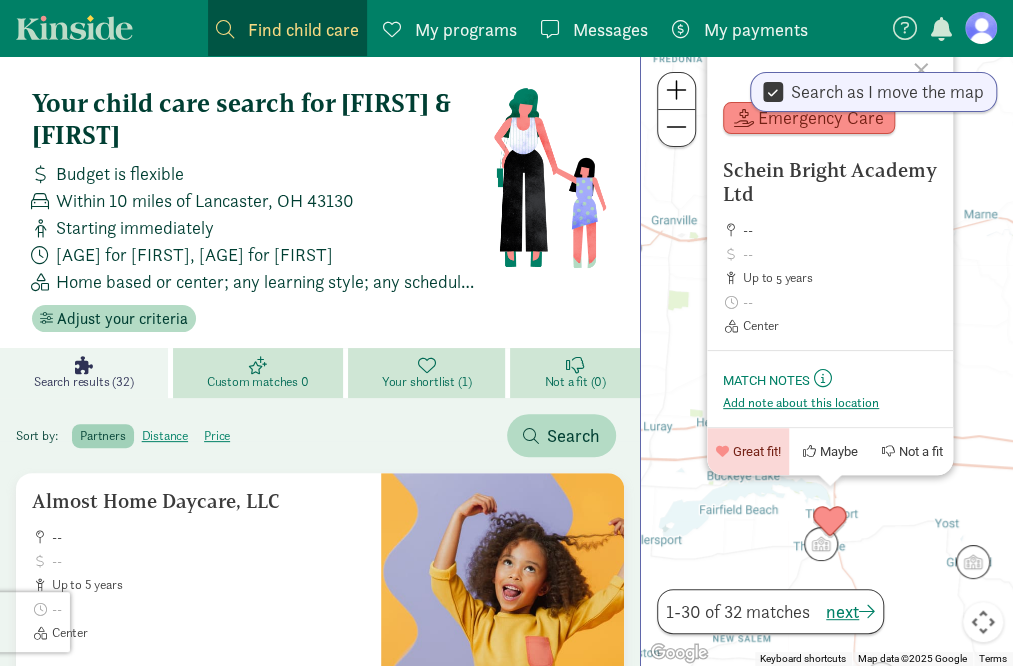 click 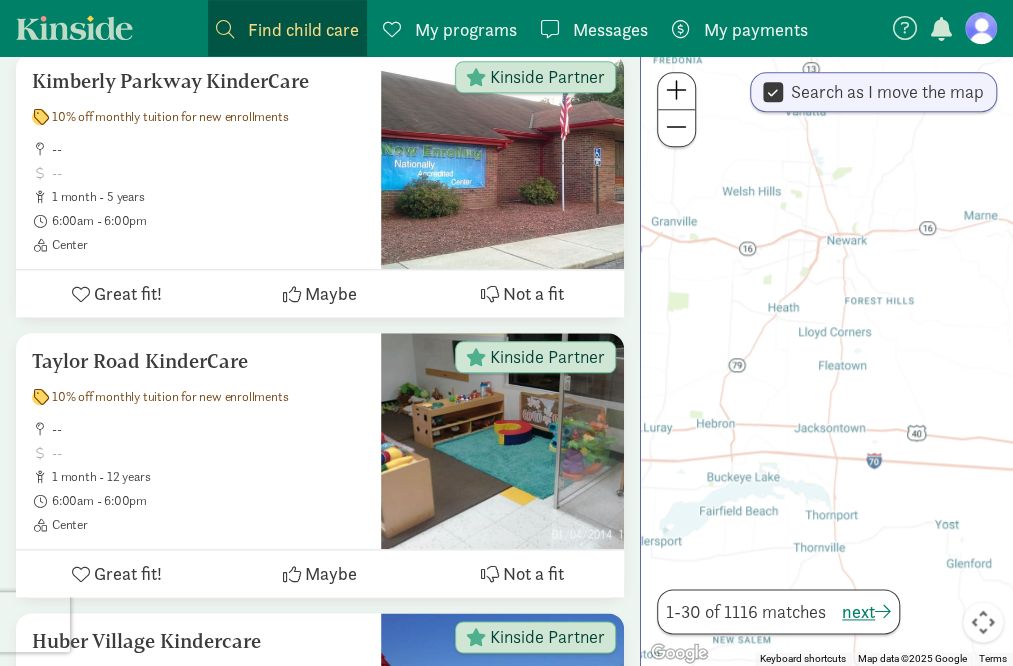 scroll, scrollTop: 743, scrollLeft: 0, axis: vertical 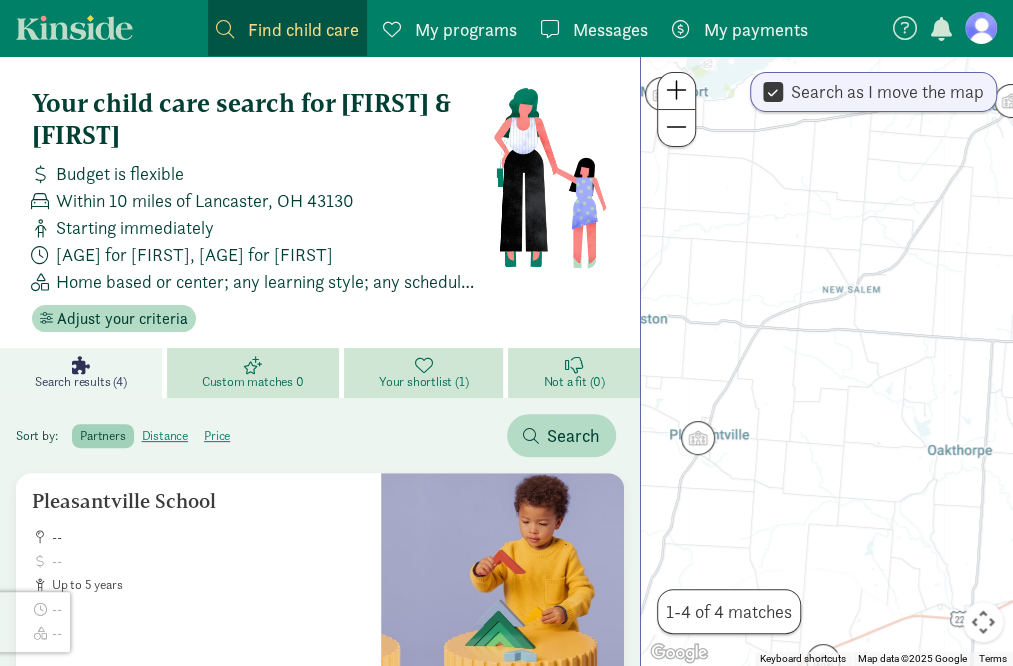 click at bounding box center [698, 438] 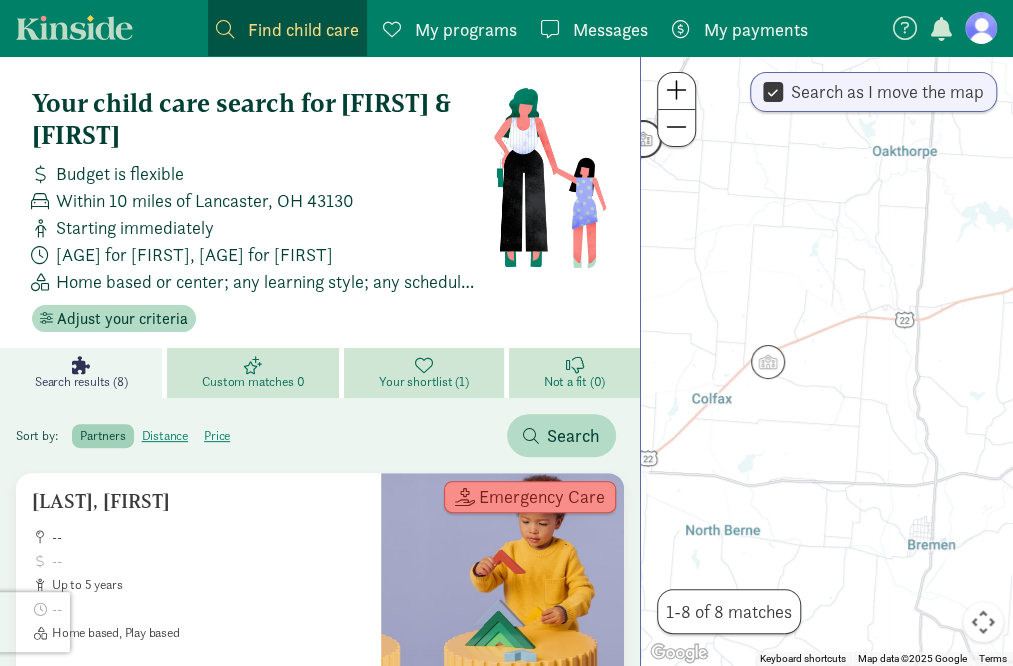 click at bounding box center [768, 362] 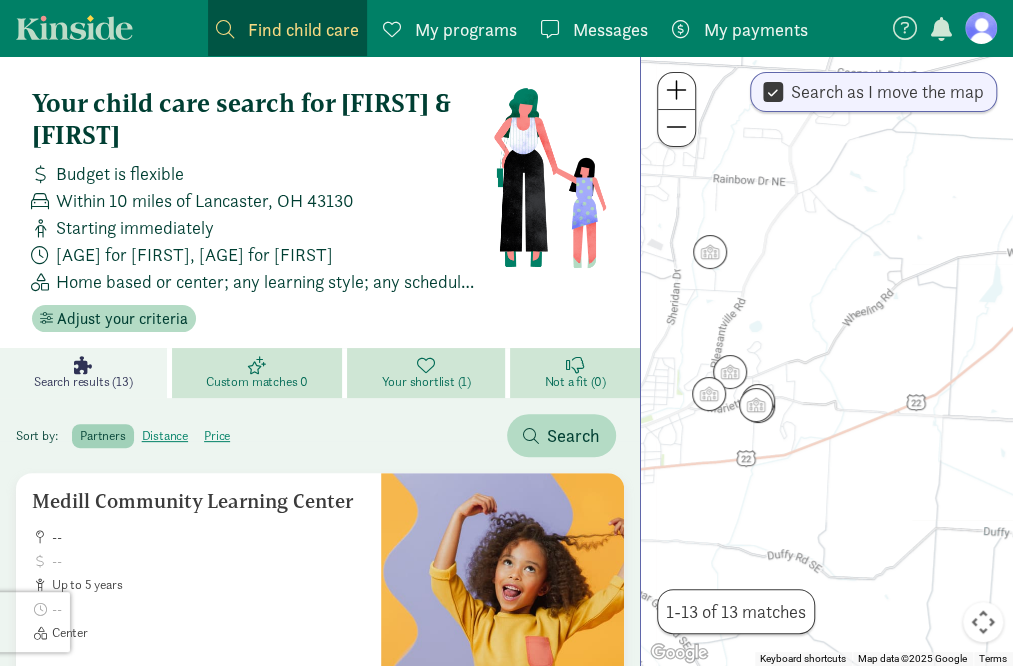 click at bounding box center (756, 405) 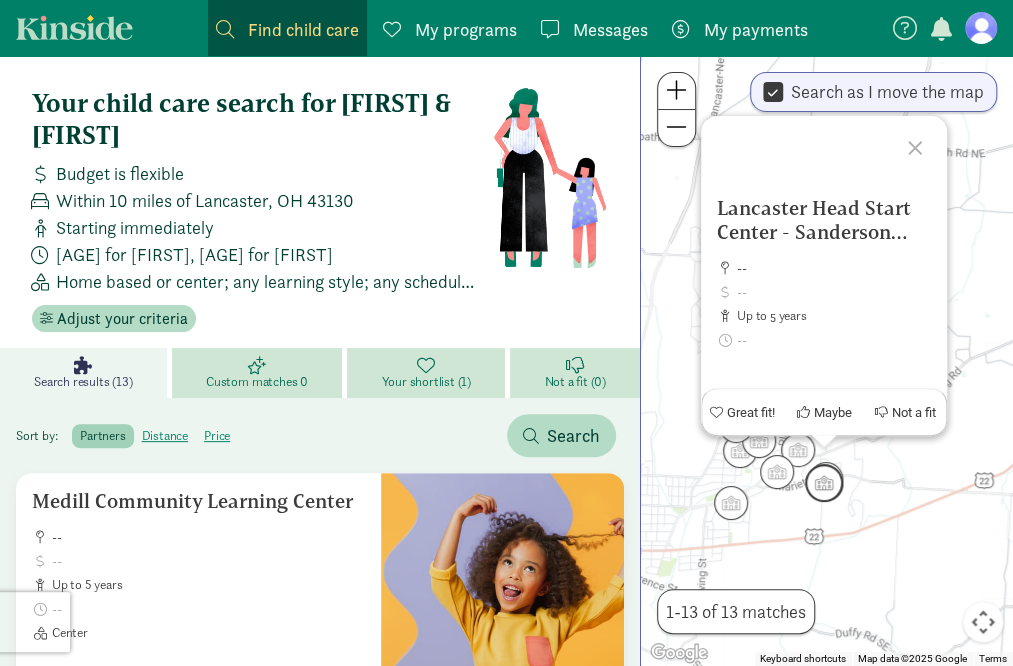 click at bounding box center [777, 472] 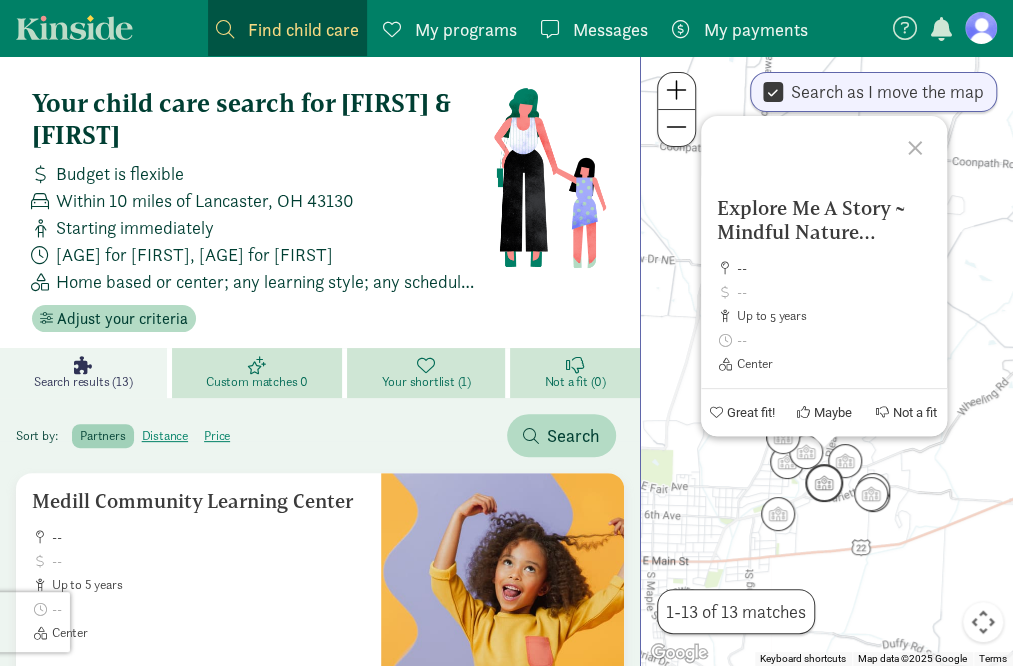 click at bounding box center [778, 514] 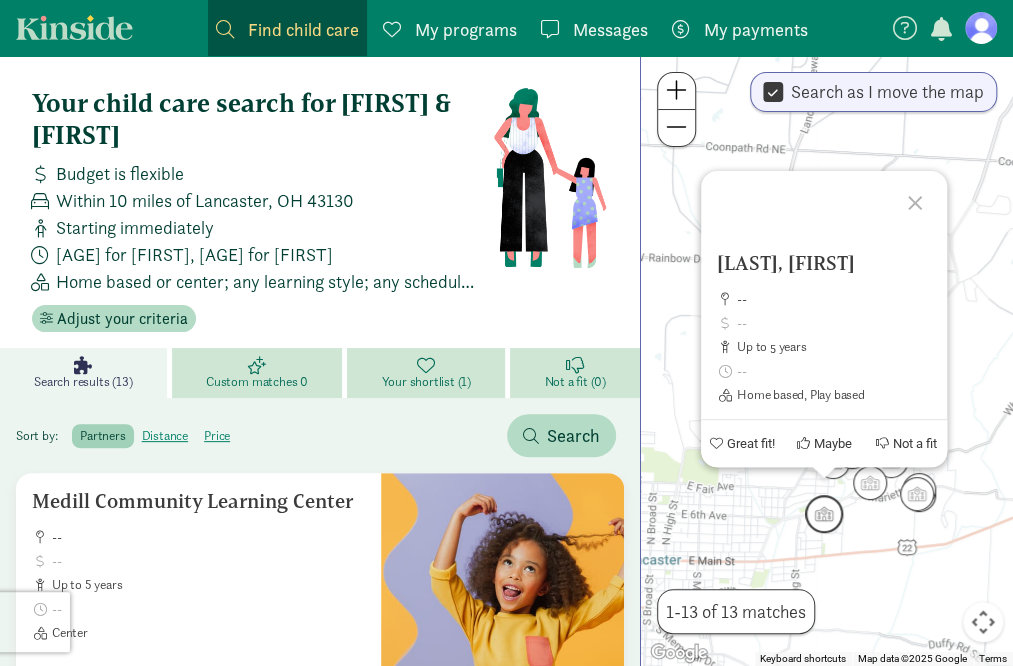 click at bounding box center [917, 494] 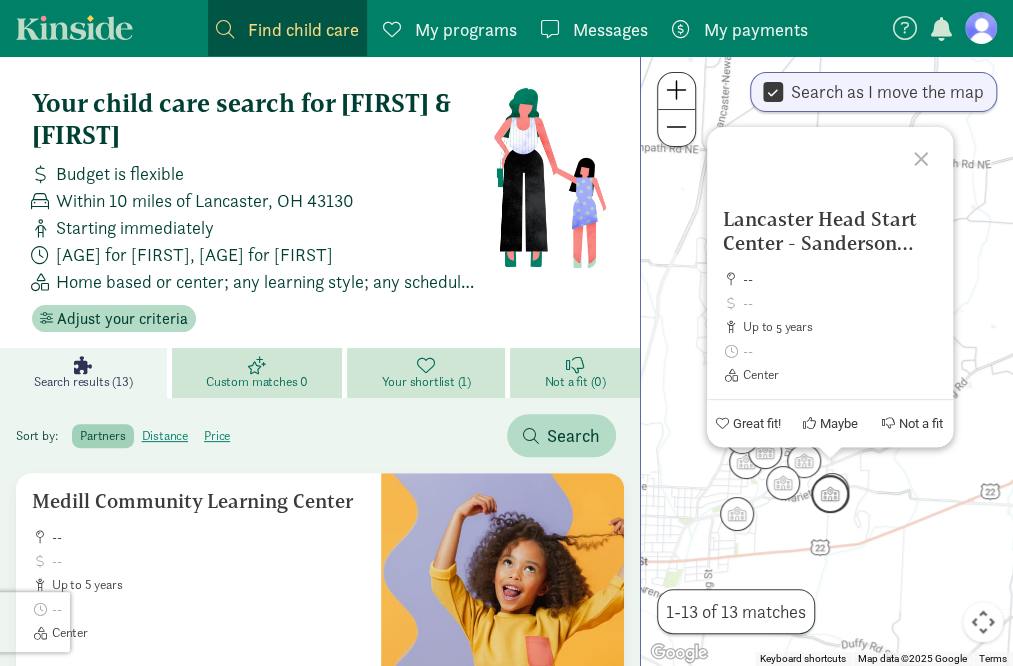 click at bounding box center (830, 494) 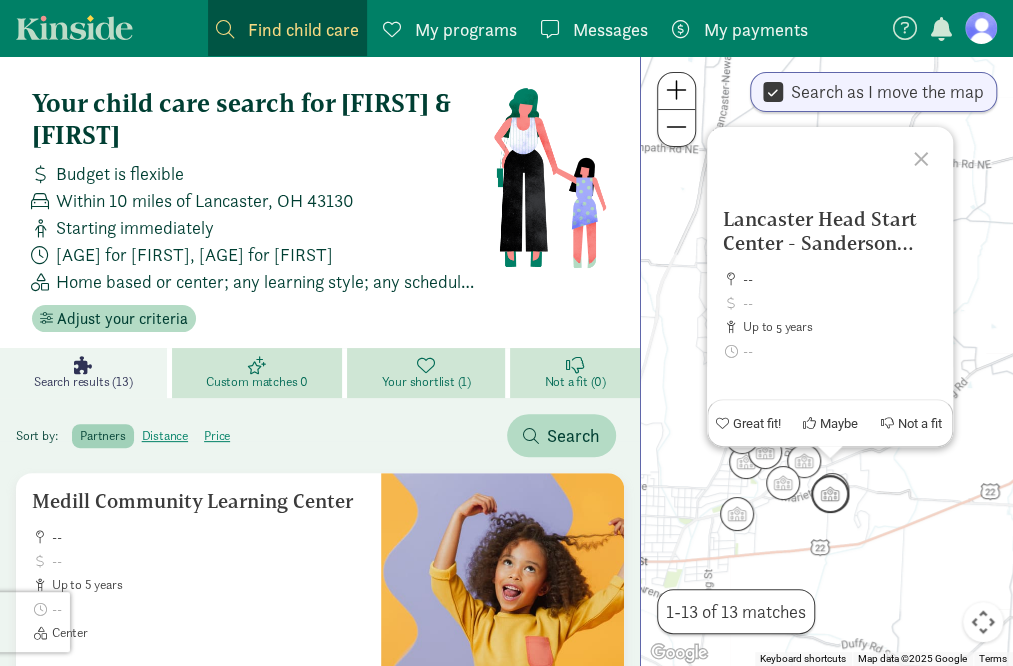 click at bounding box center [830, 494] 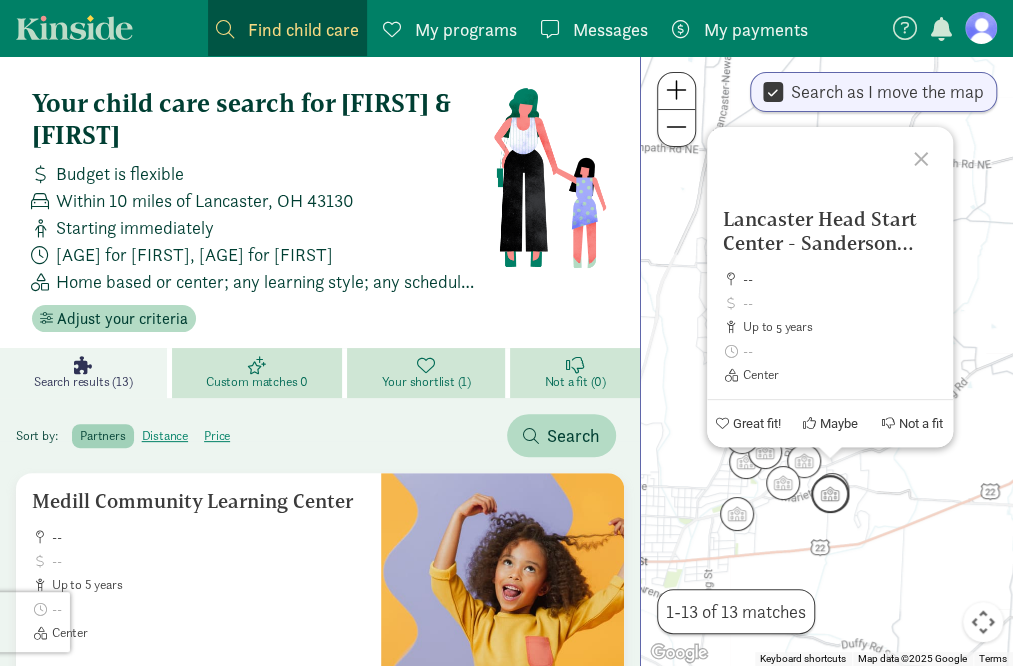 click at bounding box center [830, 494] 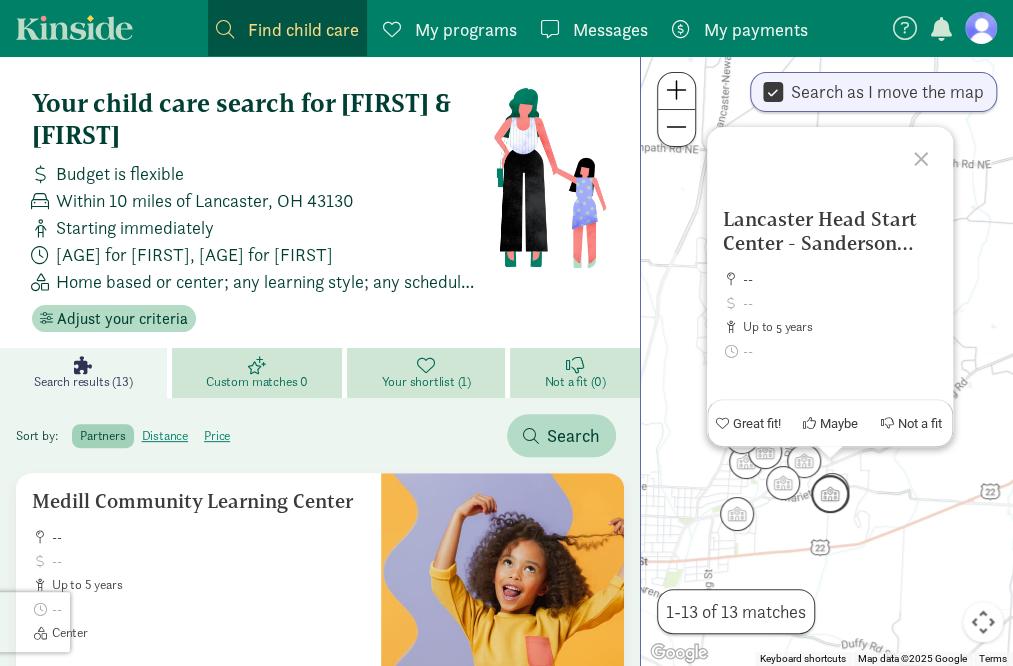 click at bounding box center [830, 494] 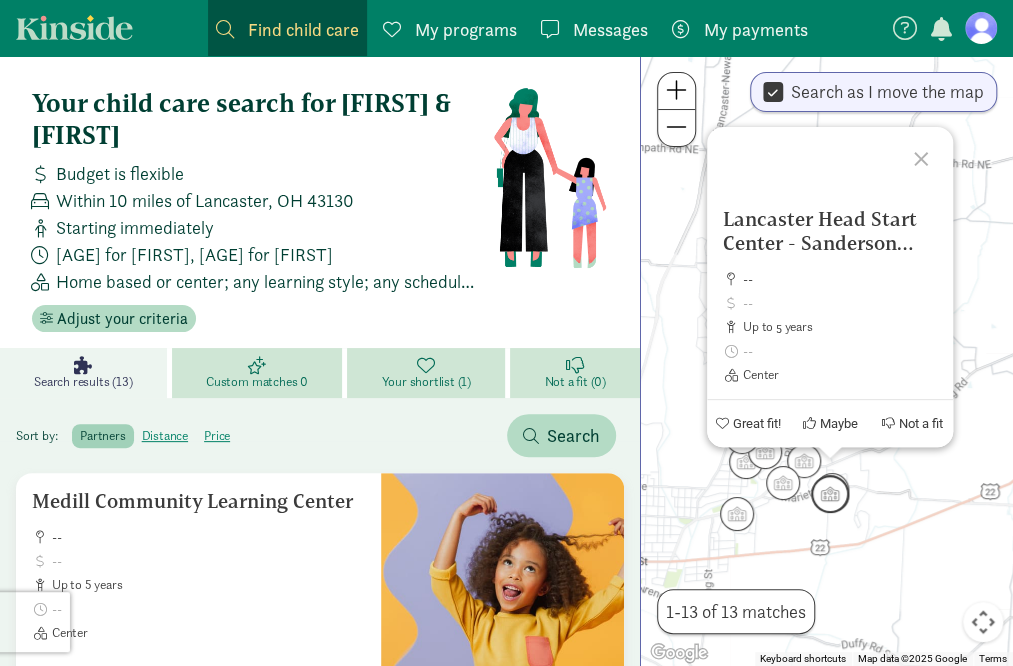 click at bounding box center (830, 494) 